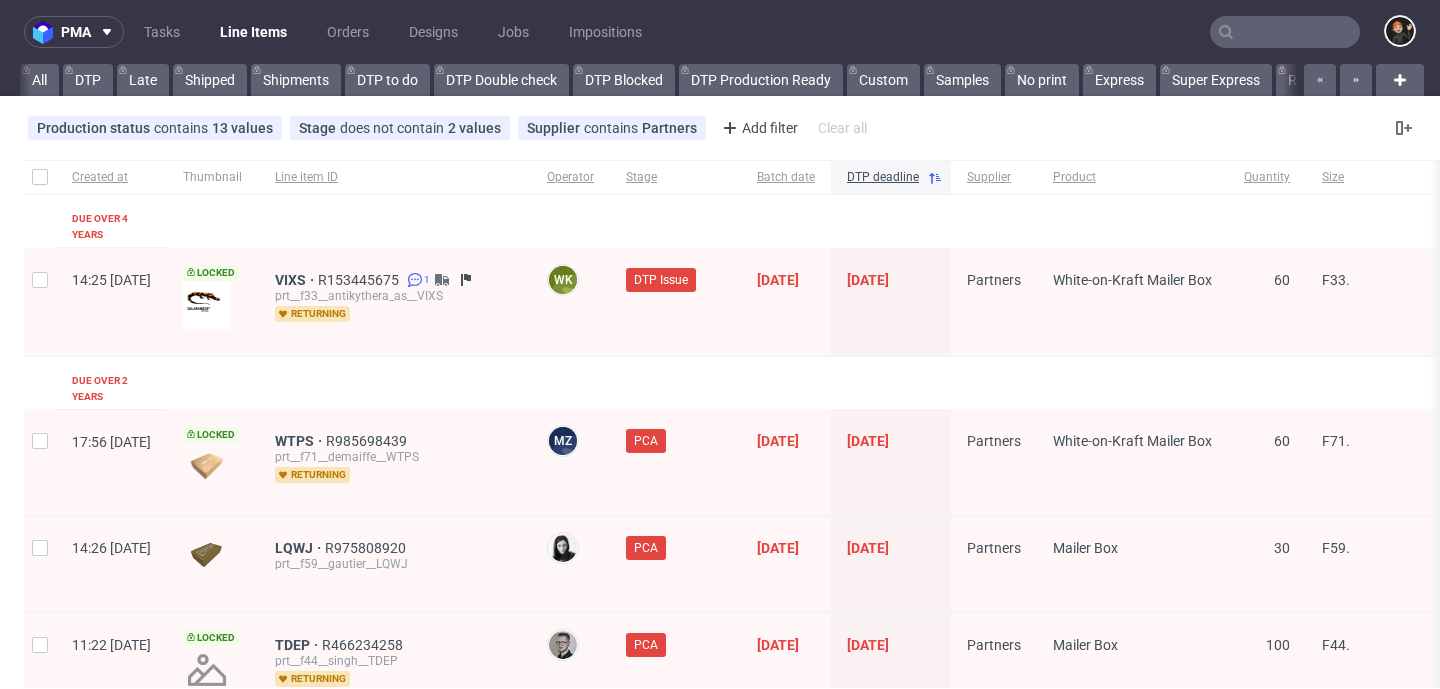 scroll, scrollTop: 0, scrollLeft: 0, axis: both 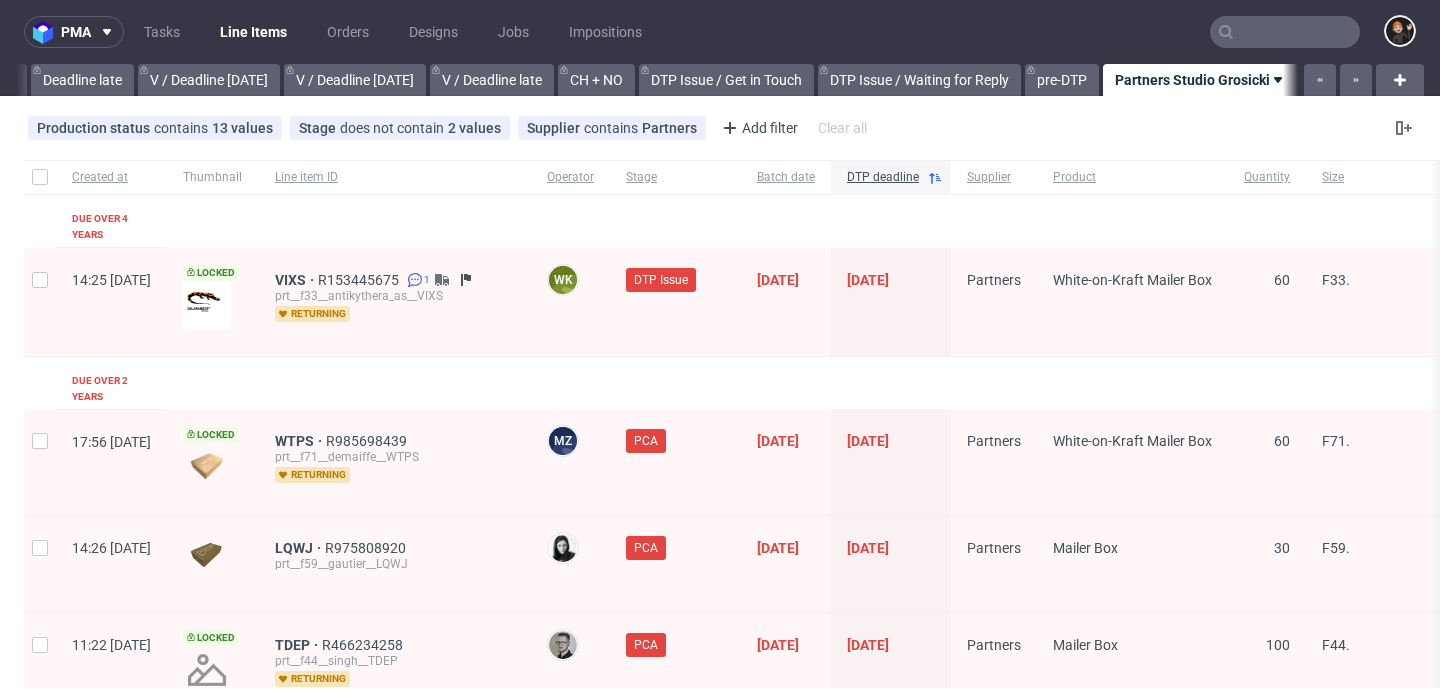 click at bounding box center [1285, 32] 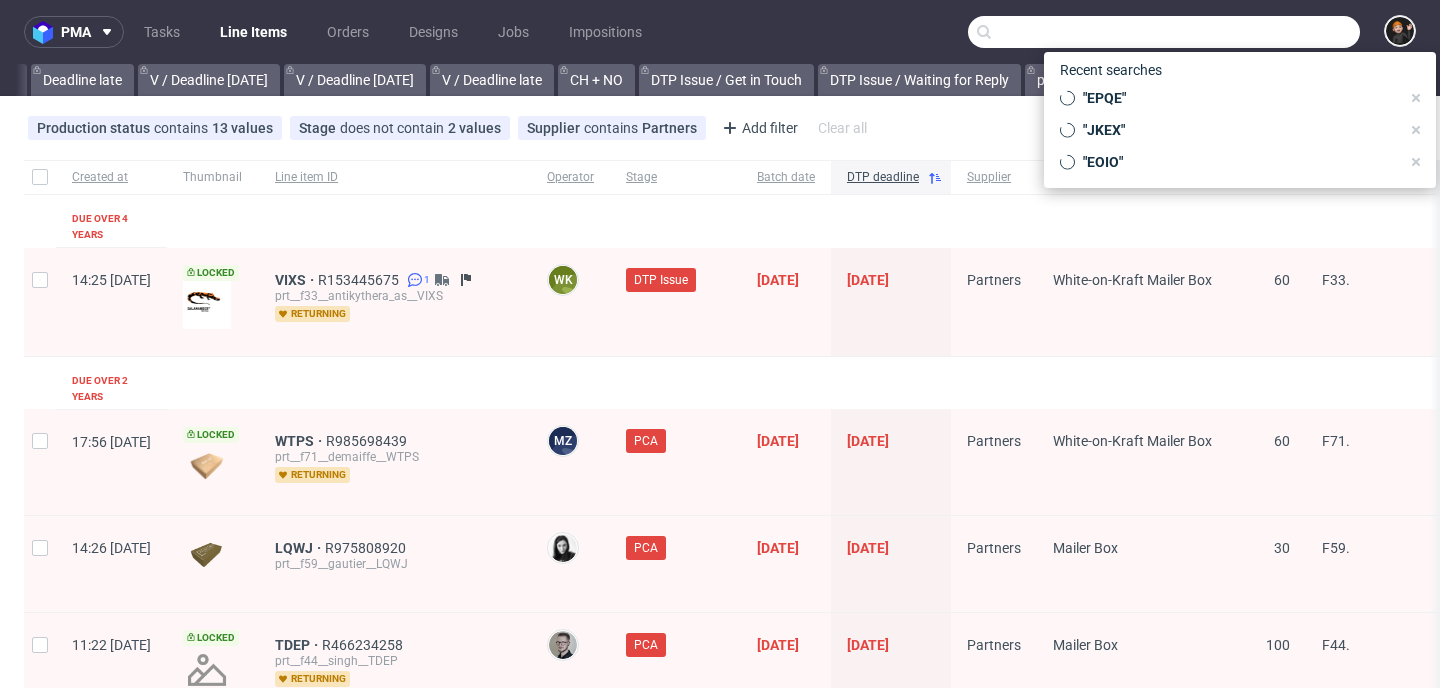 paste on "FZFA" 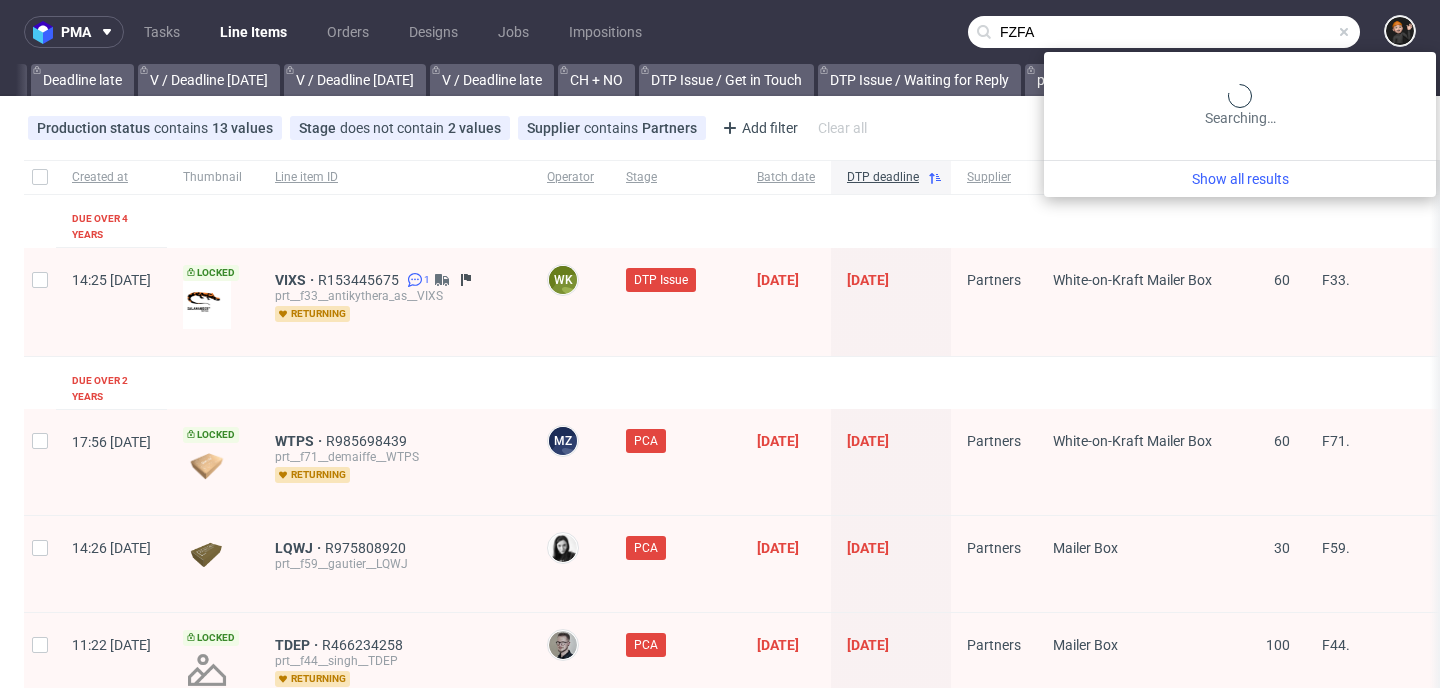 type on "FZFA" 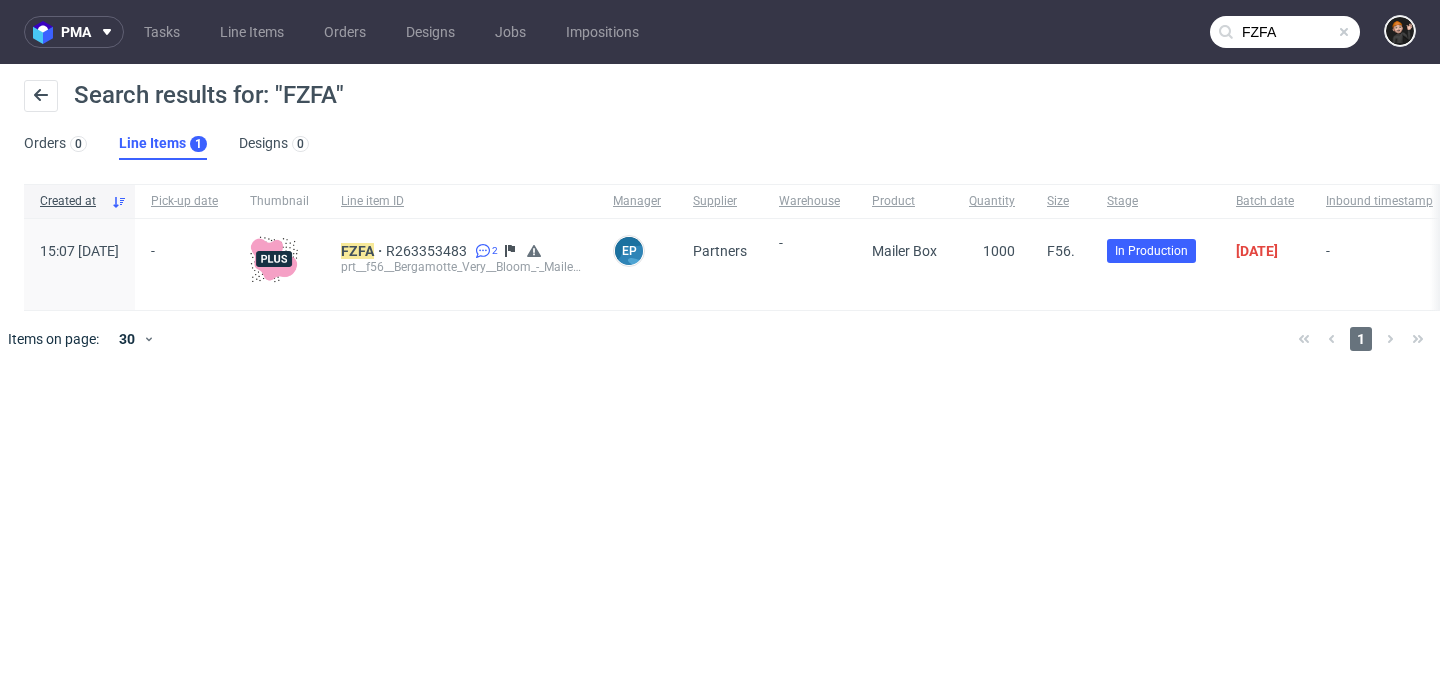 click on "FZFA R263353483 2 prt__f56__Bergamotte_Very__Bloom_-_Mailer_boxes__ FZFA" at bounding box center [461, 264] 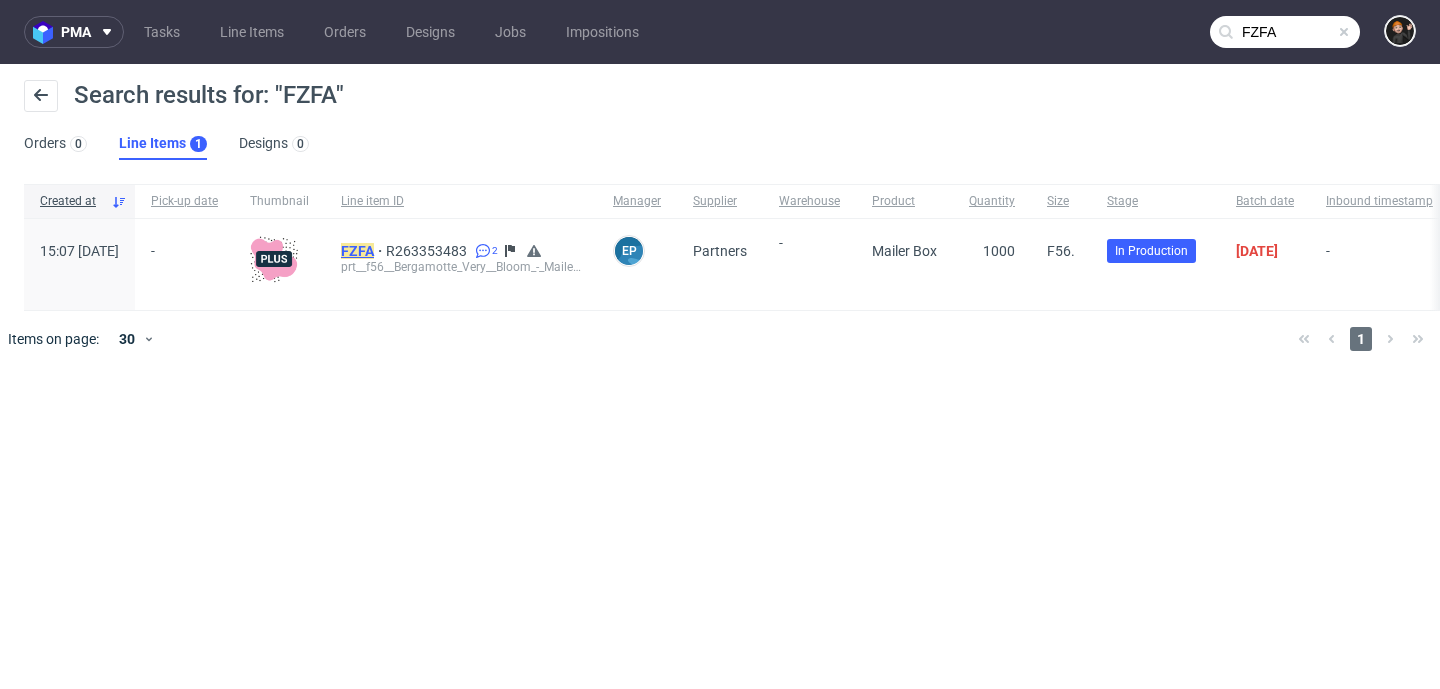 click on "FZFA" 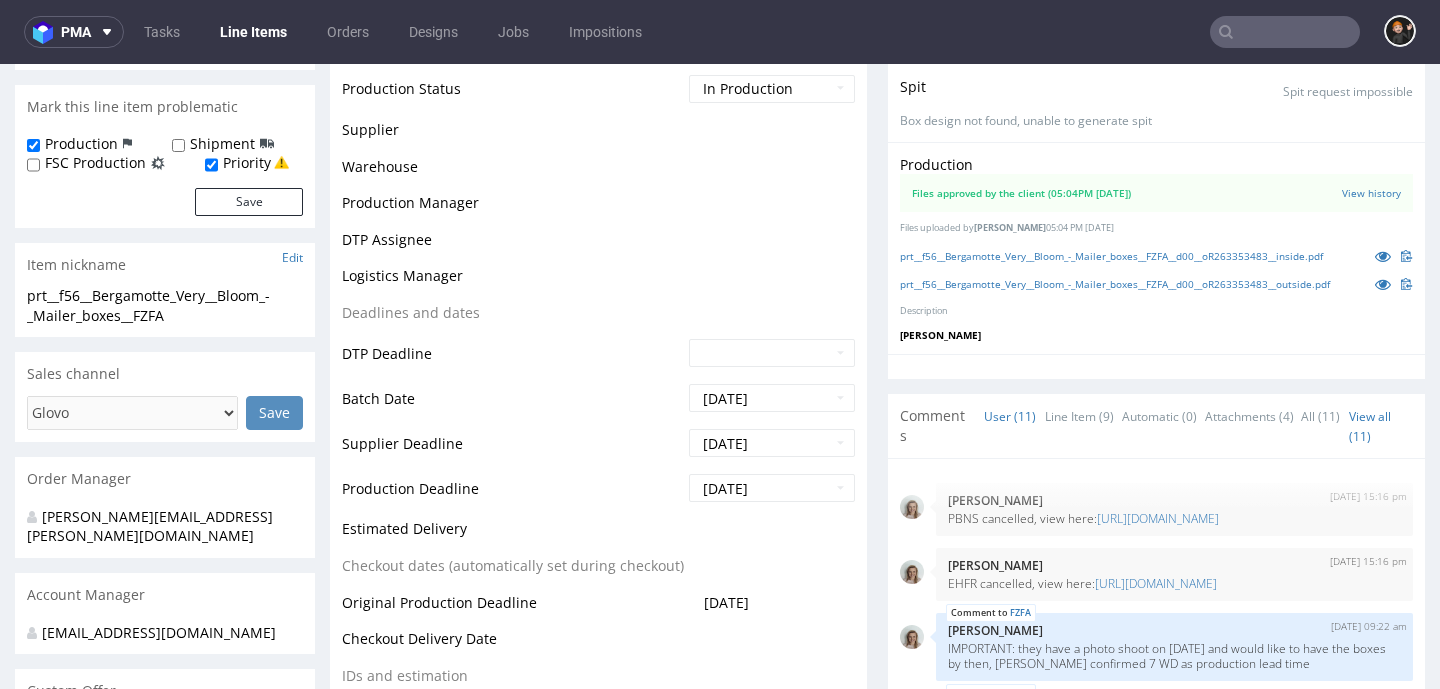 scroll, scrollTop: 630, scrollLeft: 0, axis: vertical 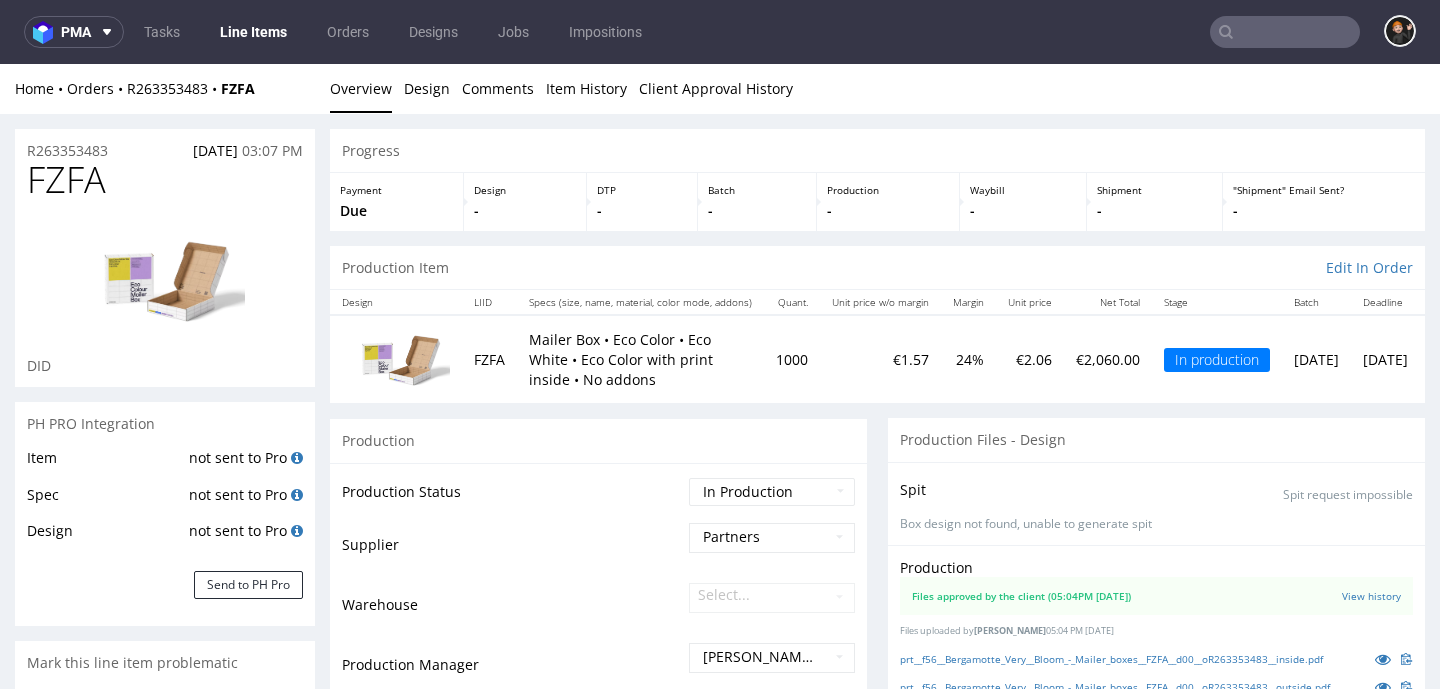 click at bounding box center (165, 280) 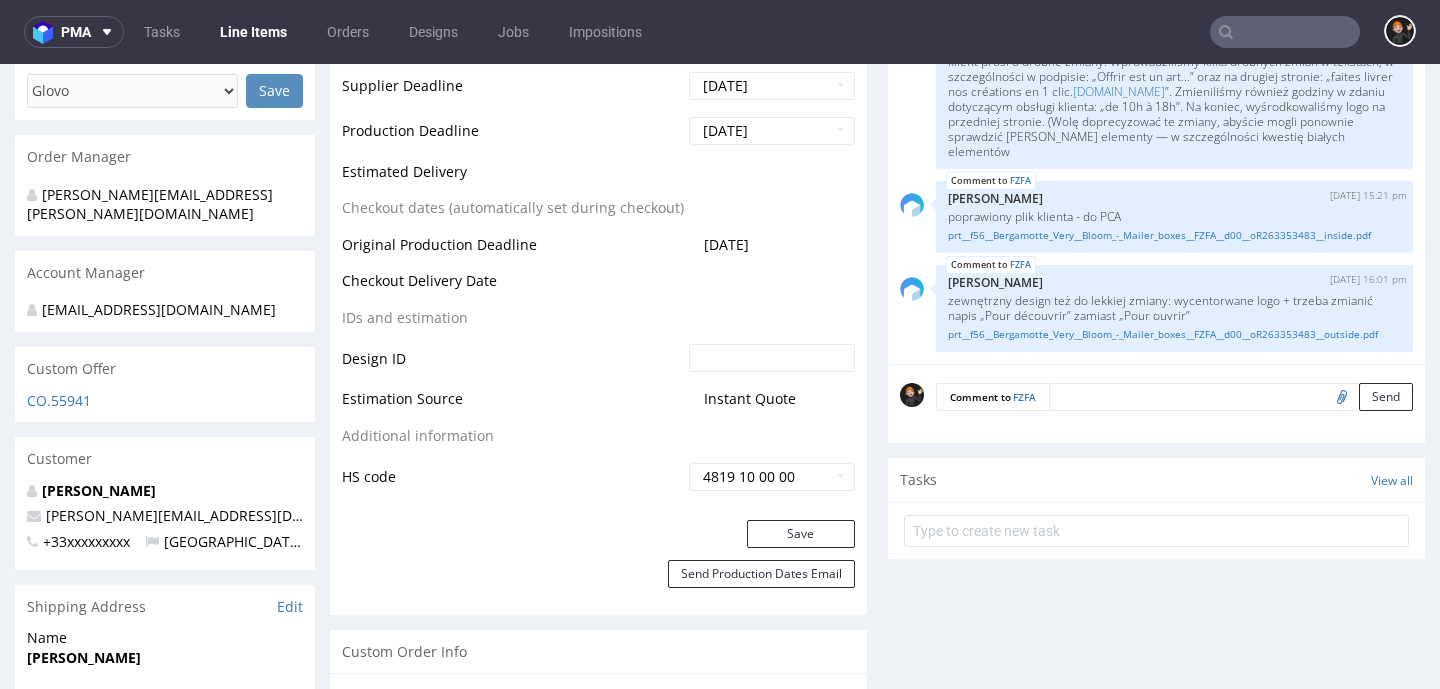 scroll, scrollTop: 880, scrollLeft: 0, axis: vertical 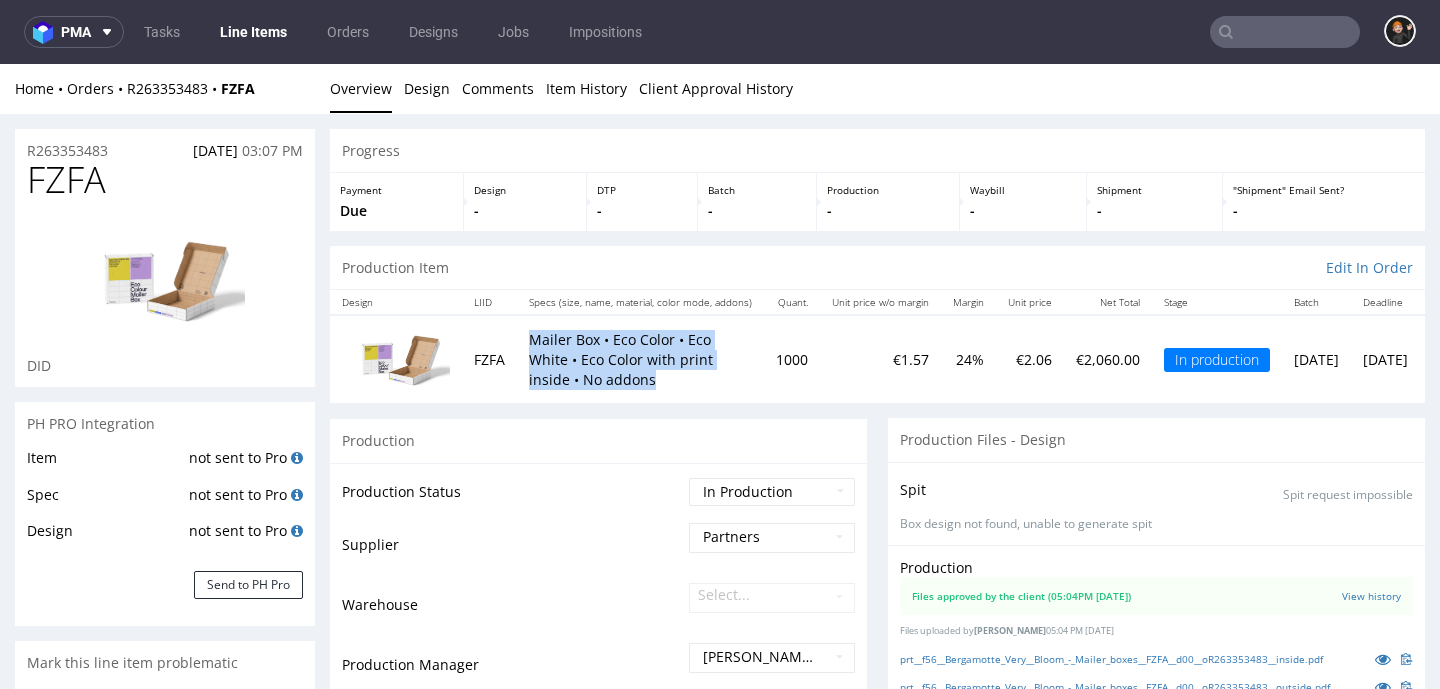 drag, startPoint x: 587, startPoint y: 380, endPoint x: 524, endPoint y: 327, distance: 82.32861 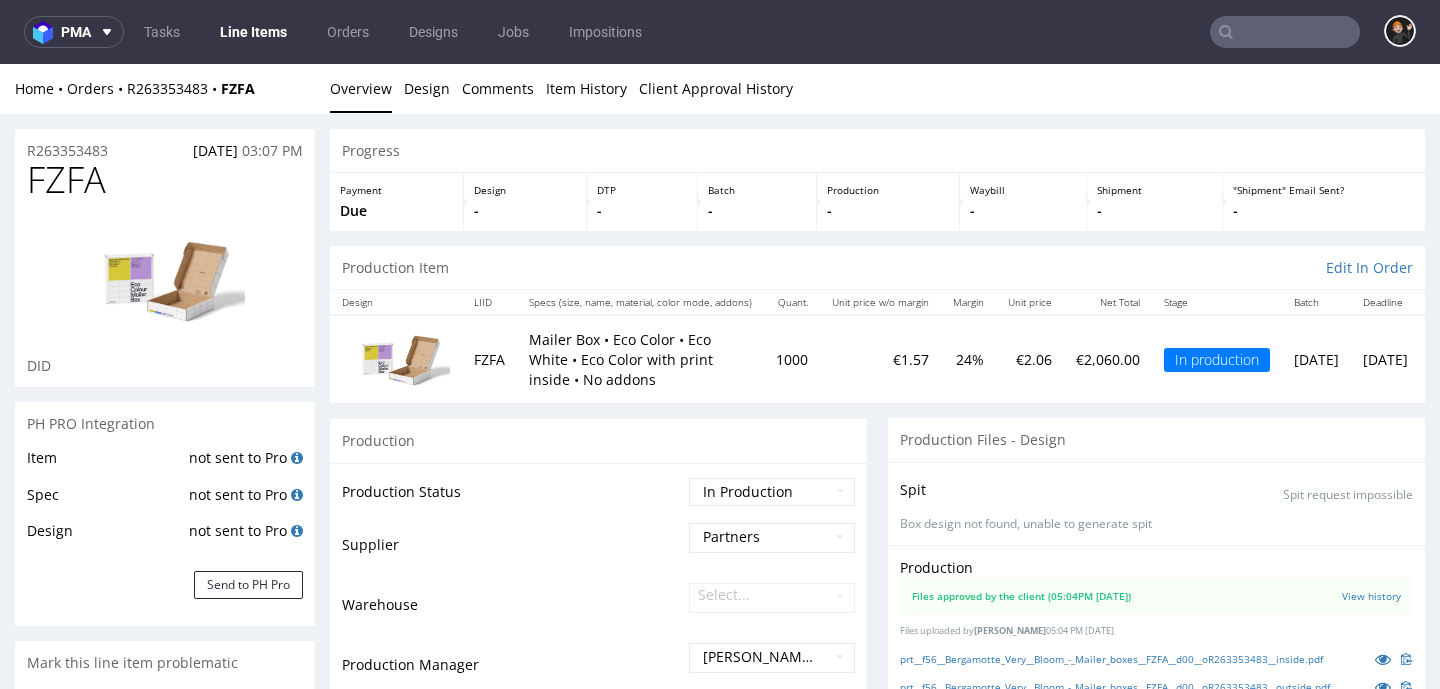 click on "Progress Payment Due Design - DTP - Batch - Production - Waybill - Shipment - "Shipment" Email Sent? - Production Item Edit In Order Design LIID Specs (size, name, material, color mode, addons) Quant. Unit price w/o margin Margin Unit price Net Total Stage Batch Deadline Shipment FZFA Mailer Box • Eco Color • Eco White • Eco Color with print inside • No addons 1000 €1.57 24% €2.06 €2,060.00 In production [DATE] [DATE] UPS Production Production Status Waiting for Artwork
Waiting for Diecut
Waiting for Mockup Waiting for DTP
Waiting for DTP Double Check
DTP DC Done
In DTP
Issue in DTP
DTP Client Approval Needed
DTP Client Approval Pending
DTP Client Approval Rejected
Back for DTP
DTP Verification Needed
DTP Production Ready In Production
Sent to Fulfillment
Issue in Production
Sent to Warehouse Fulfillment
Production Complete Supplier Partners Warehouse Select... Production Manager [PERSON_NAME] DTP Assignee [PERSON_NAME] Logistics Manager Select... DTP Deadline" at bounding box center (877, 1873) 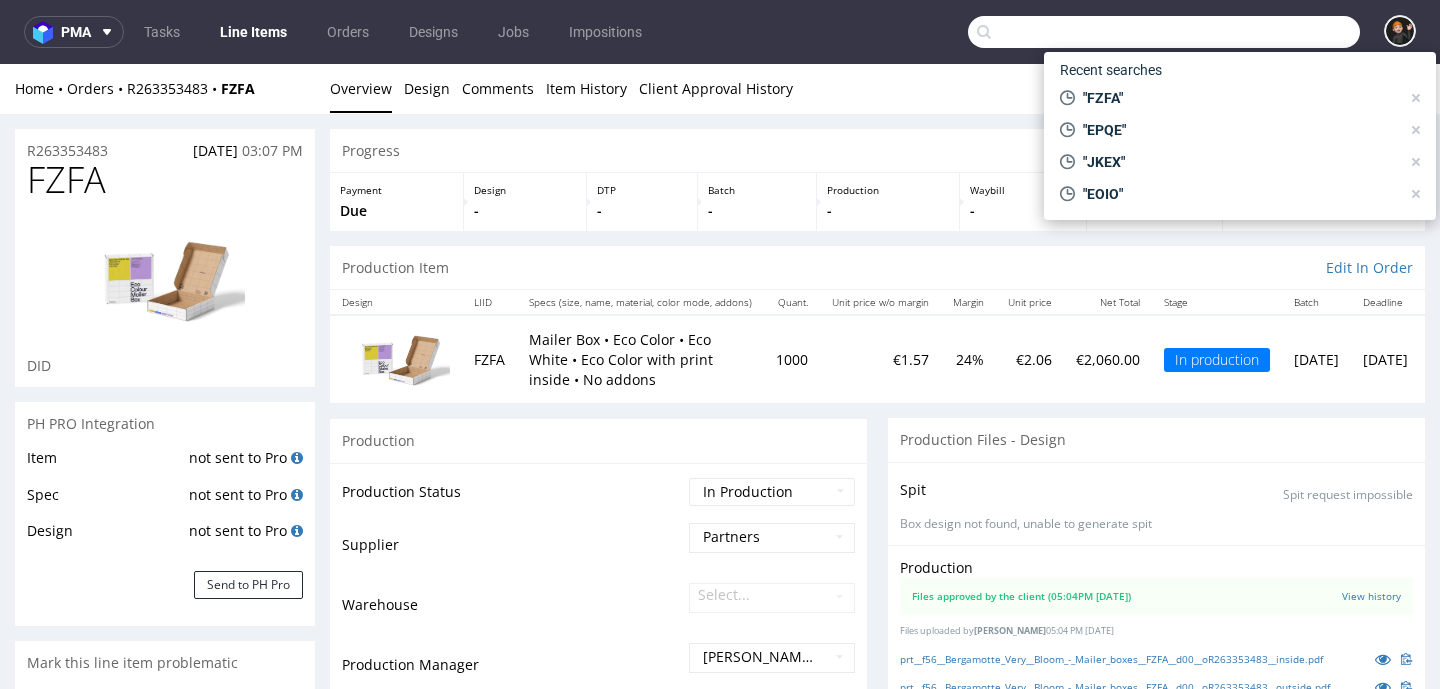 click at bounding box center (1164, 32) 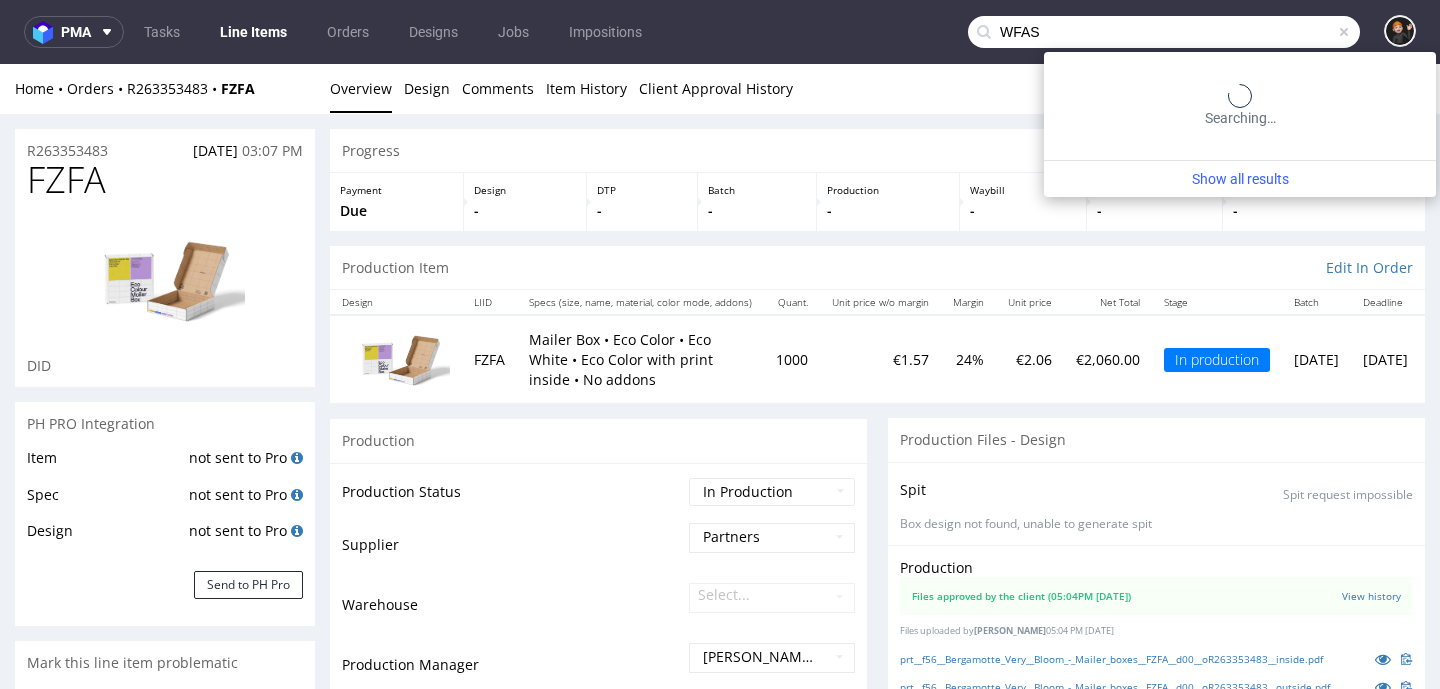 type on "WFAS" 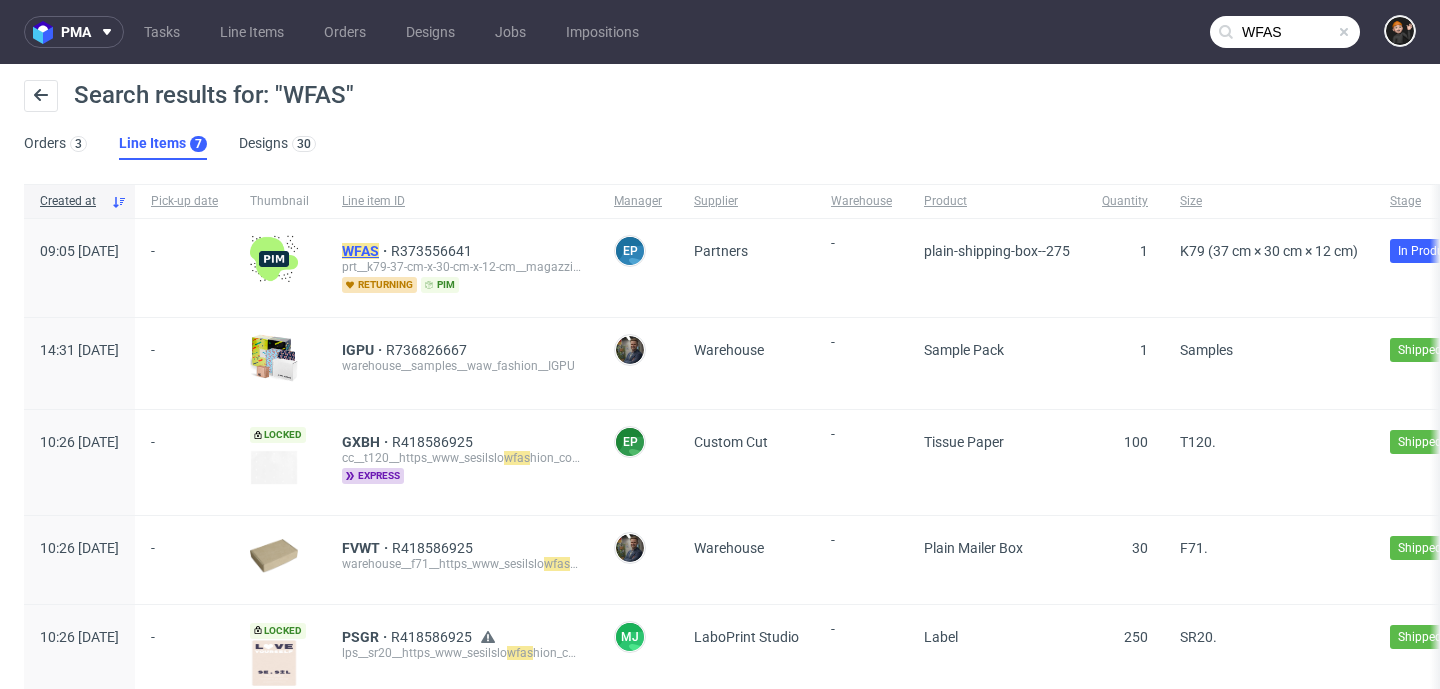 click on "WFAS" 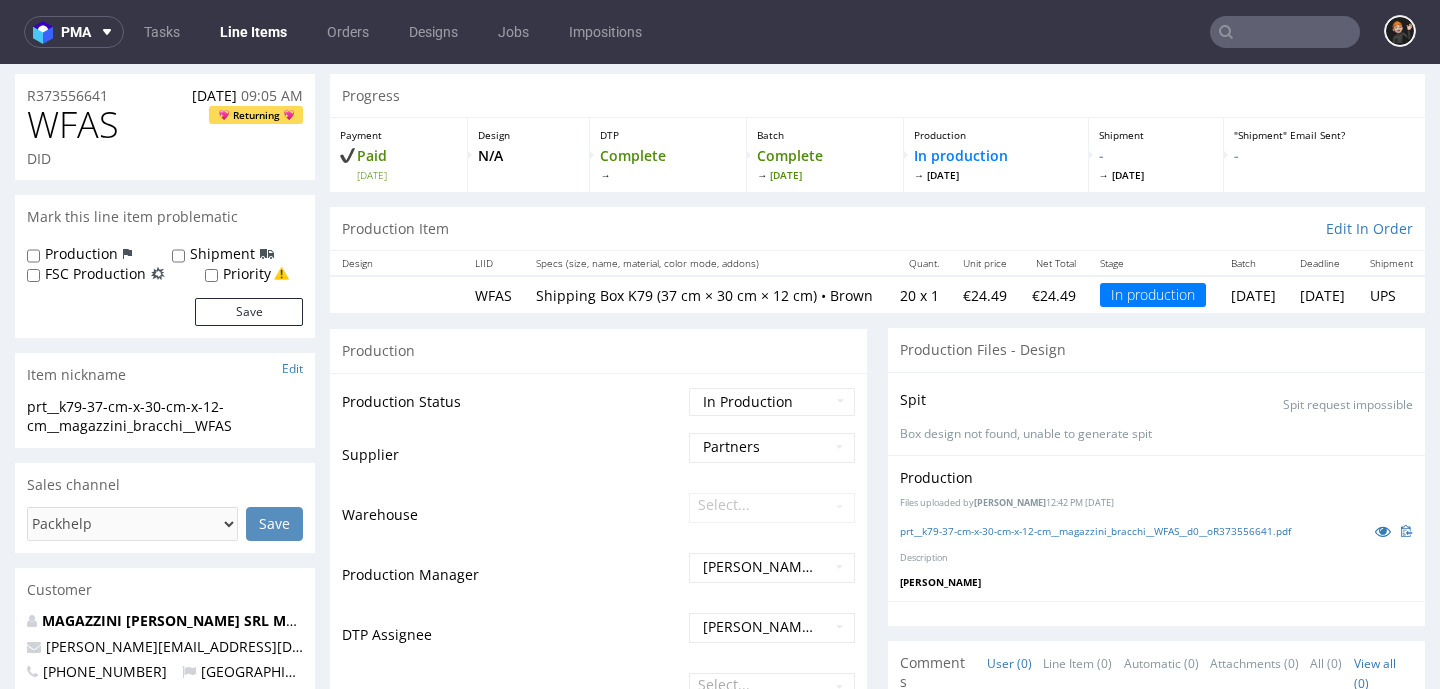 scroll, scrollTop: 0, scrollLeft: 0, axis: both 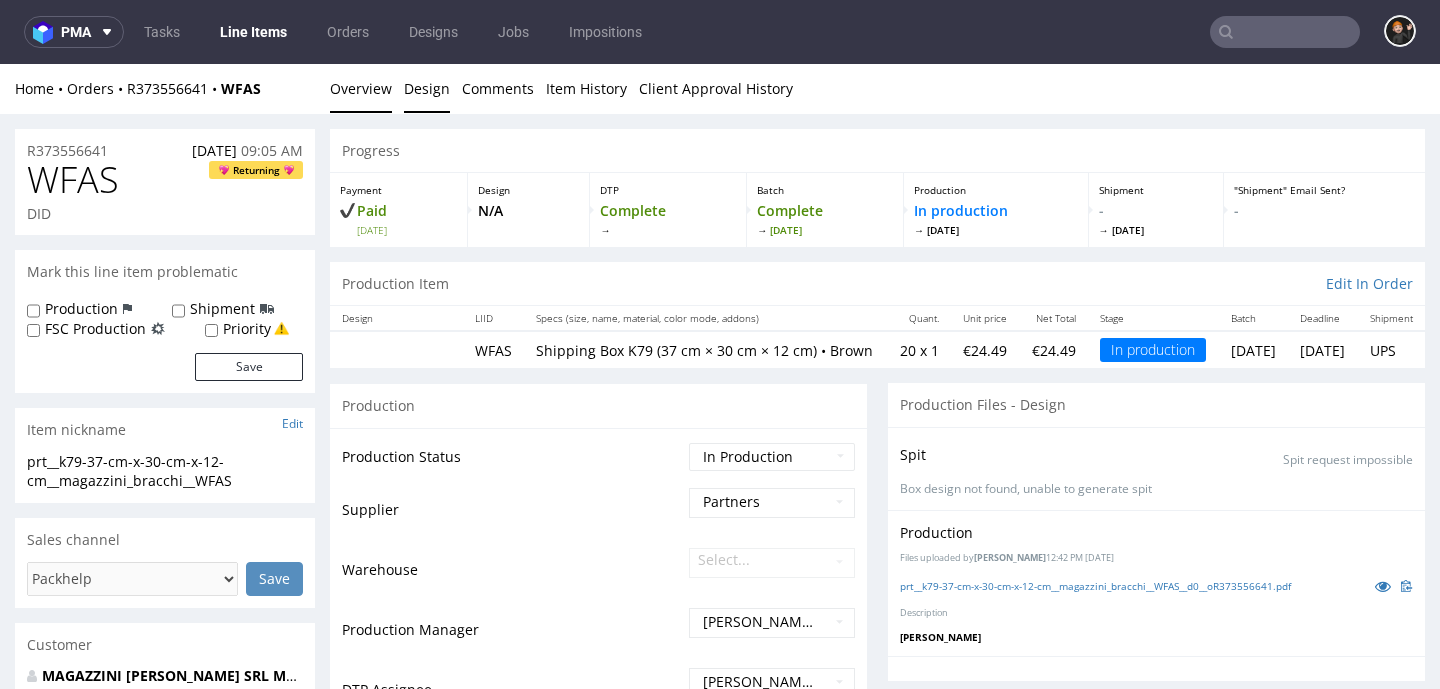 click on "Design" at bounding box center [427, 88] 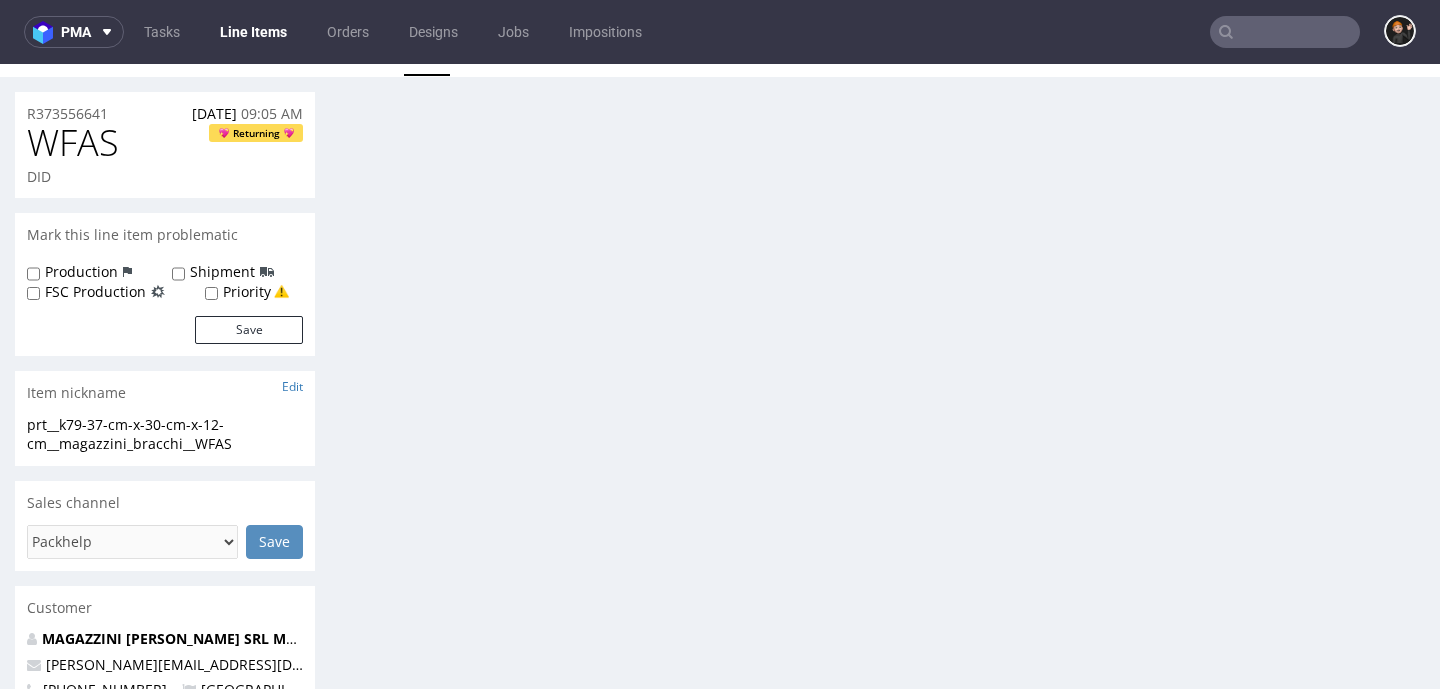 scroll, scrollTop: 0, scrollLeft: 0, axis: both 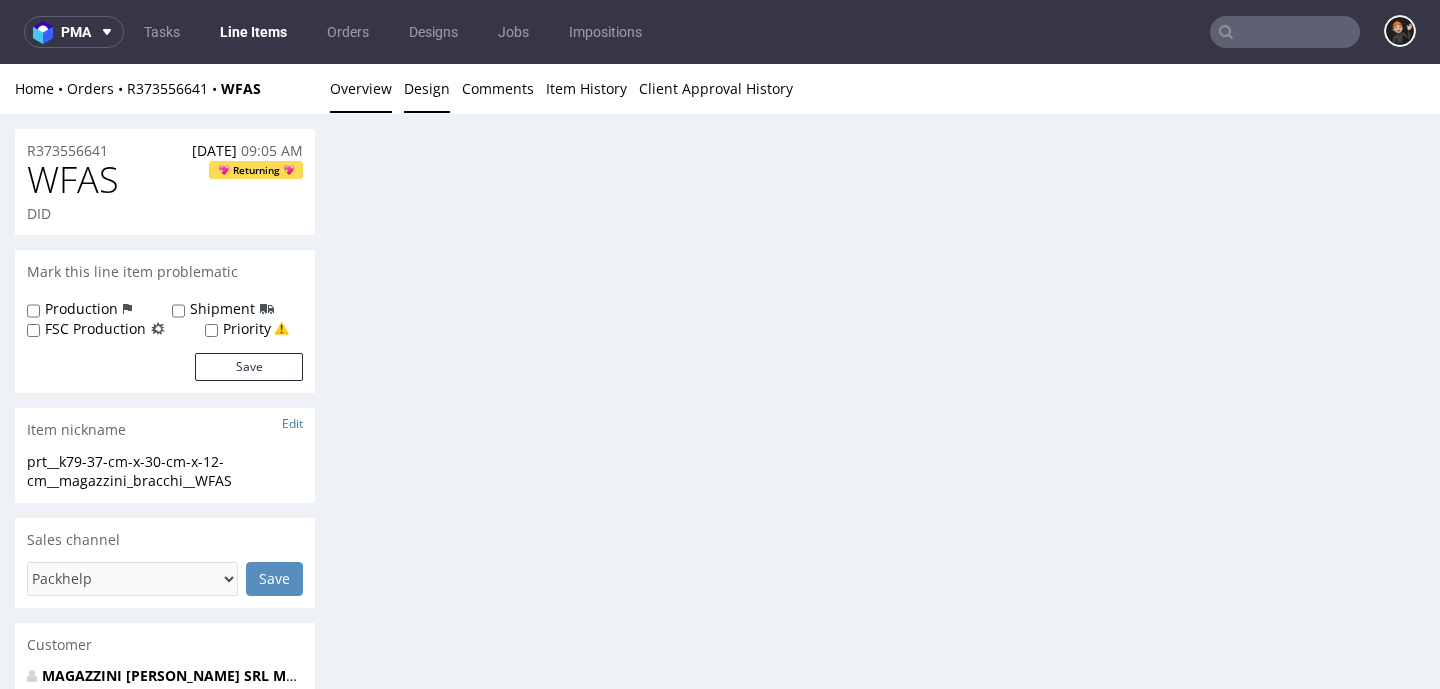 click on "Overview" at bounding box center [361, 88] 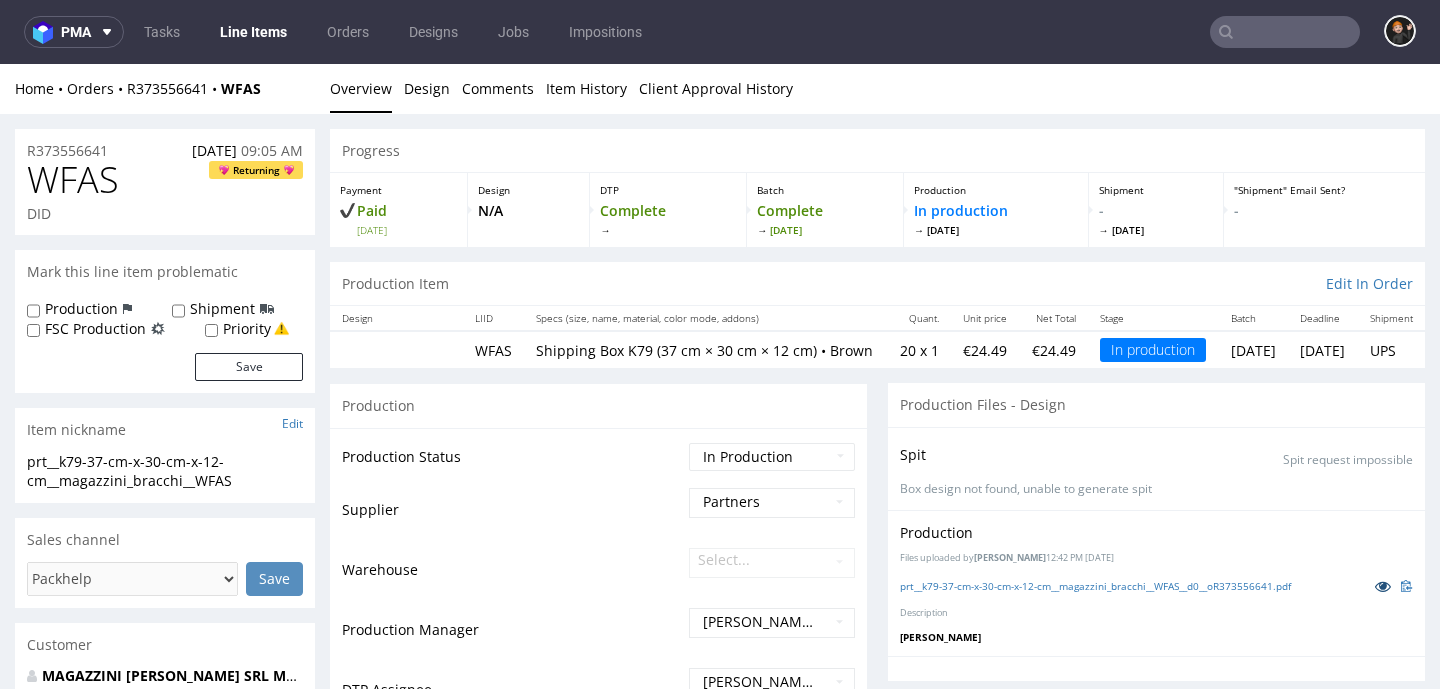 click at bounding box center (1383, 586) 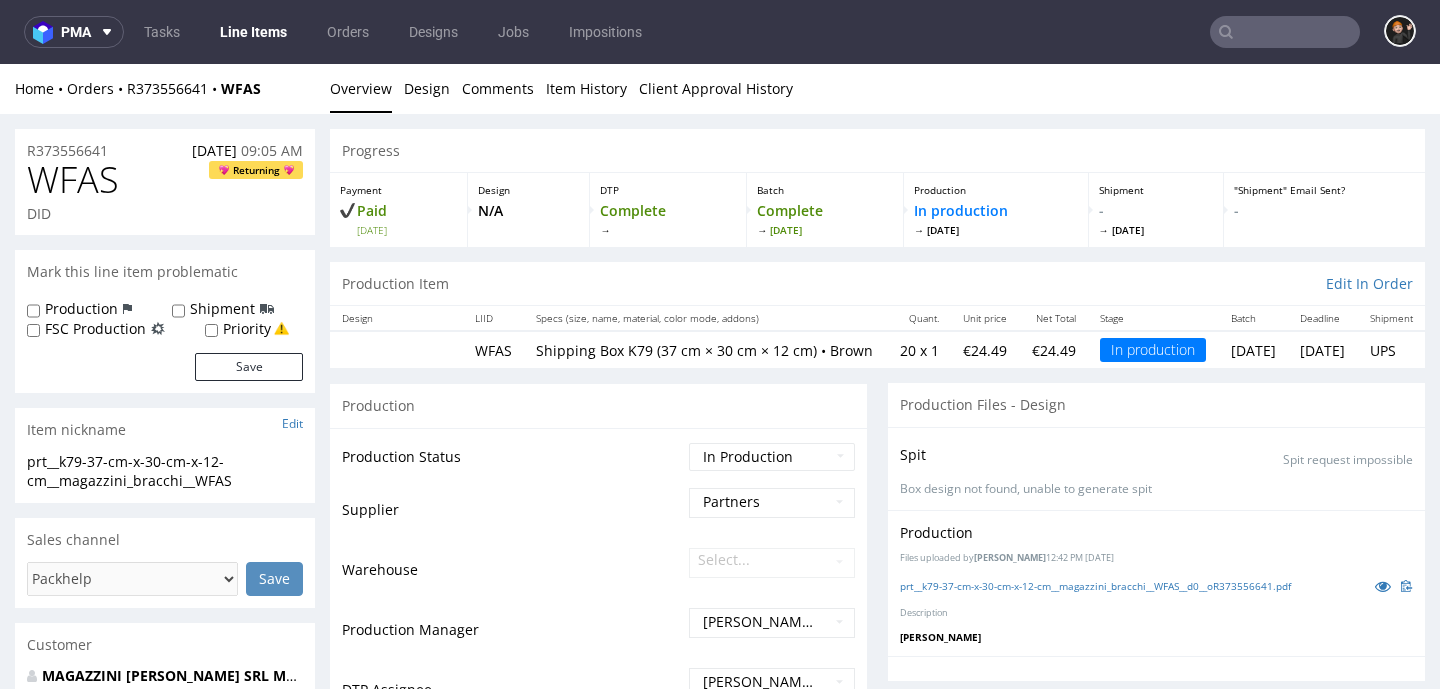 click on "Line Items" at bounding box center (253, 32) 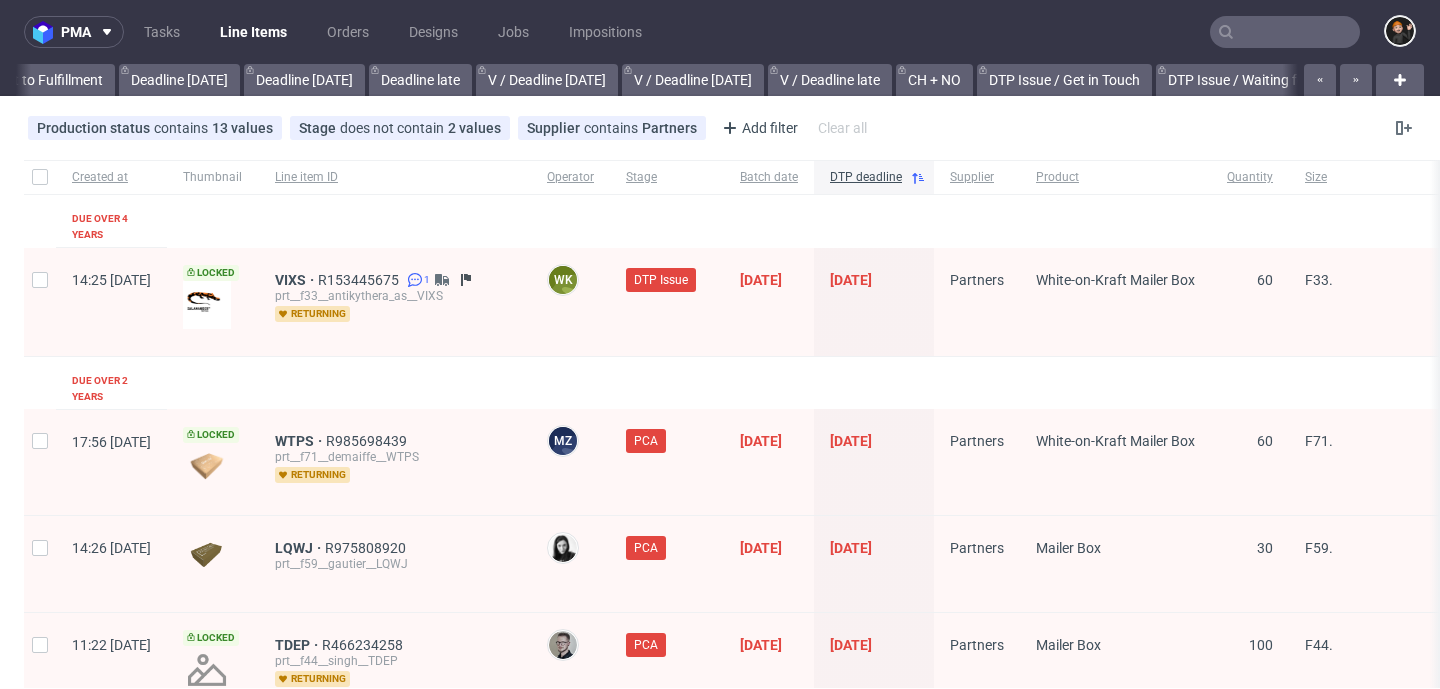 scroll, scrollTop: 0, scrollLeft: 2384, axis: horizontal 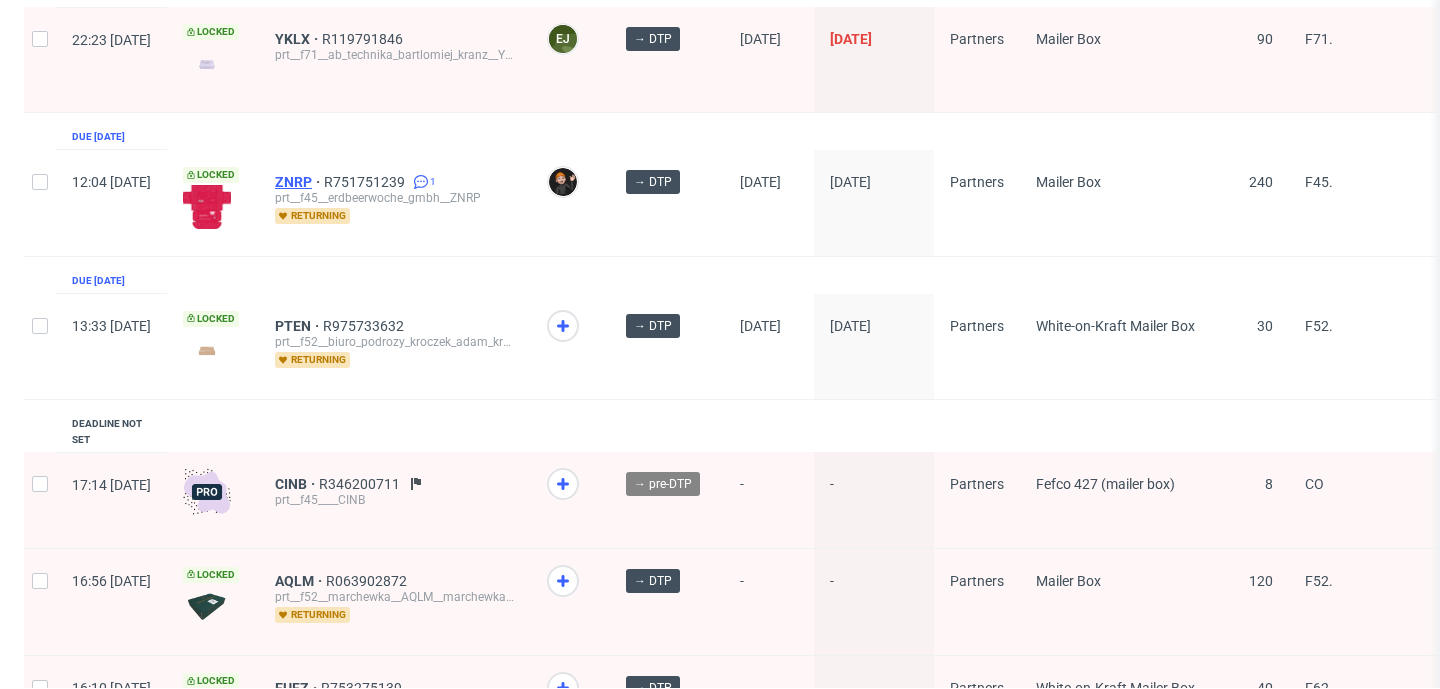 click on "ZNRP" at bounding box center (299, 182) 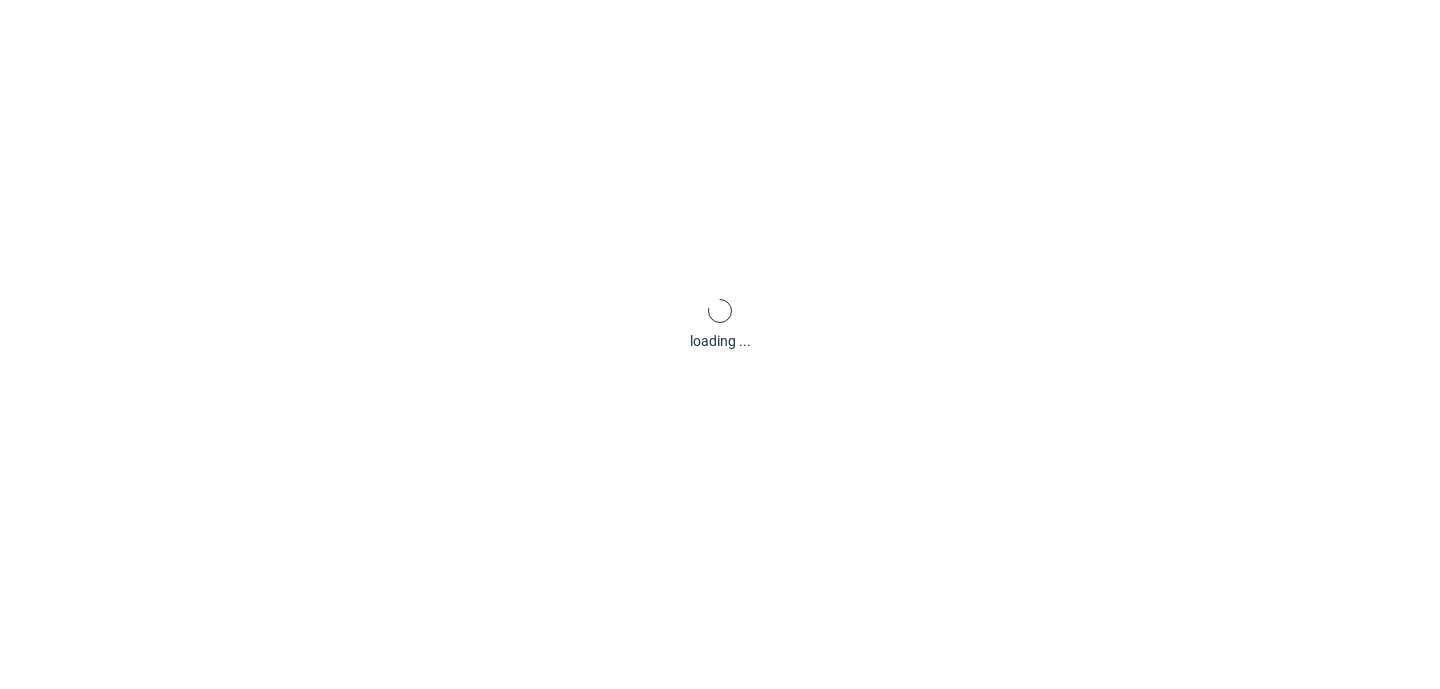 scroll, scrollTop: 0, scrollLeft: 0, axis: both 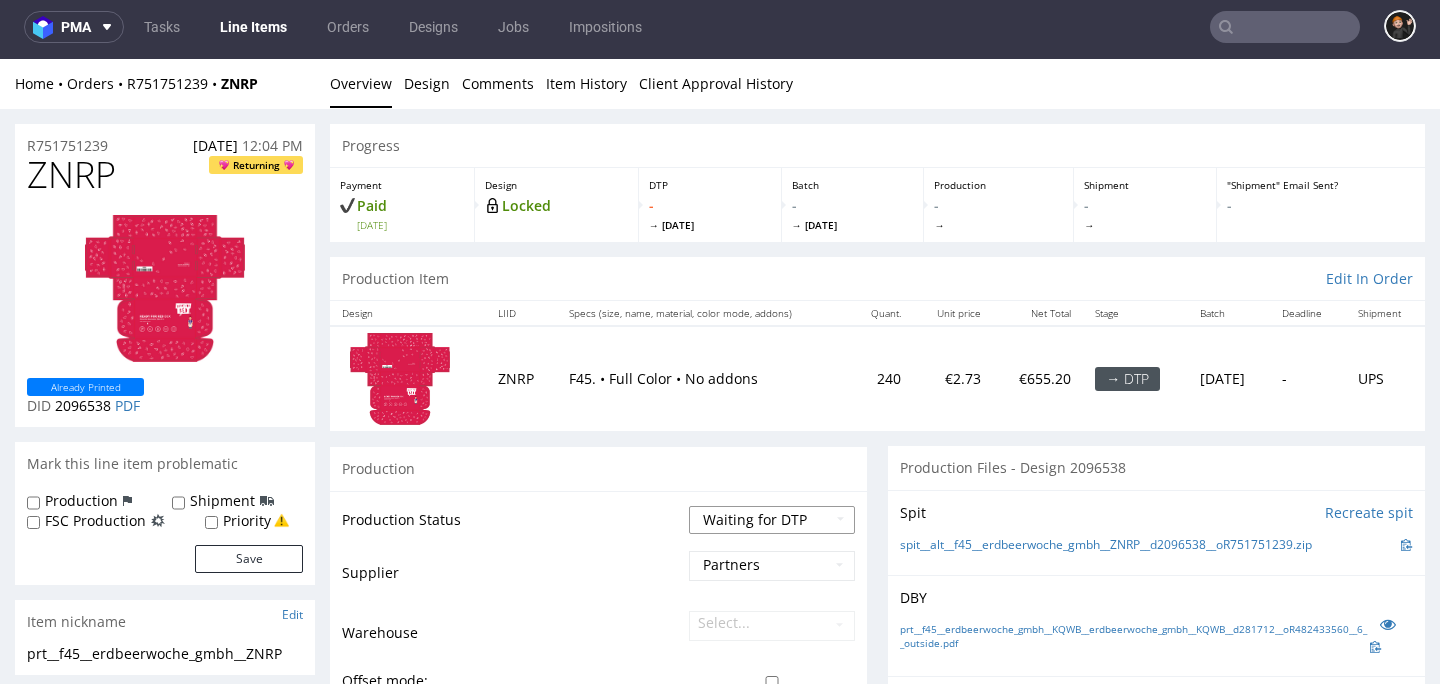 click on "Waiting for Artwork
Waiting for Diecut
Waiting for Mockup Waiting for DTP
Waiting for DTP Double Check
DTP DC Done
In DTP
Issue in DTP
DTP Client Approval Needed
DTP Client Approval Pending
DTP Client Approval Rejected
Back for DTP
DTP Verification Needed
DTP Production Ready In Production
Sent to Fulfillment
Issue in Production
Sent to Warehouse Fulfillment
Production Complete" at bounding box center (772, 520) 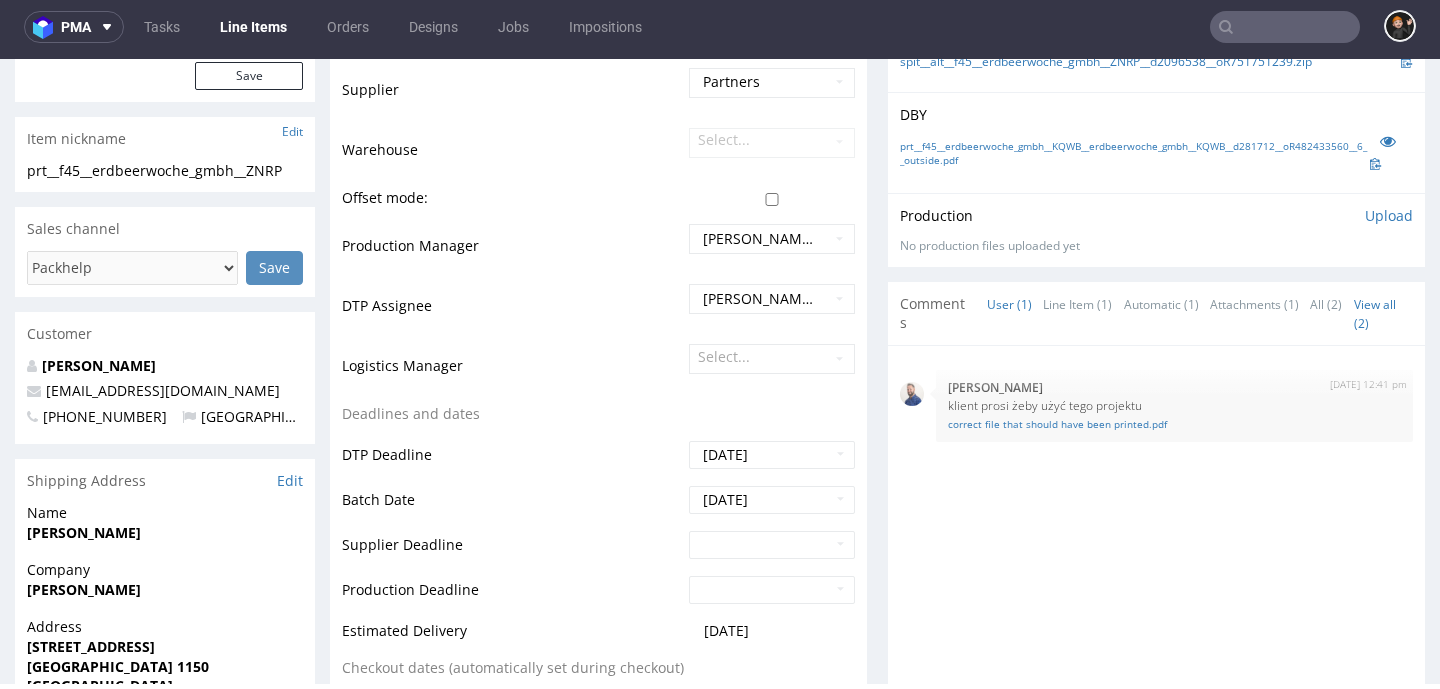 scroll, scrollTop: 567, scrollLeft: 0, axis: vertical 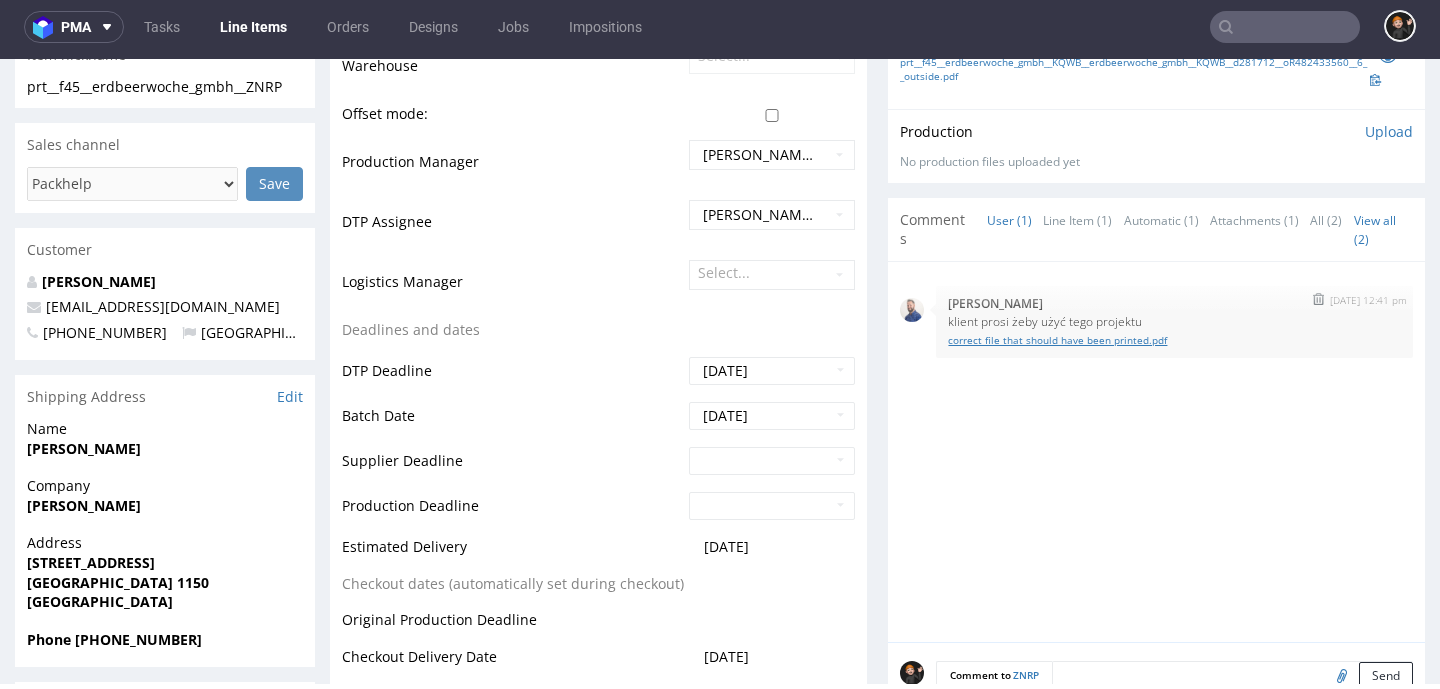 click on "correct file that should have been printed.pdf" at bounding box center (1174, 340) 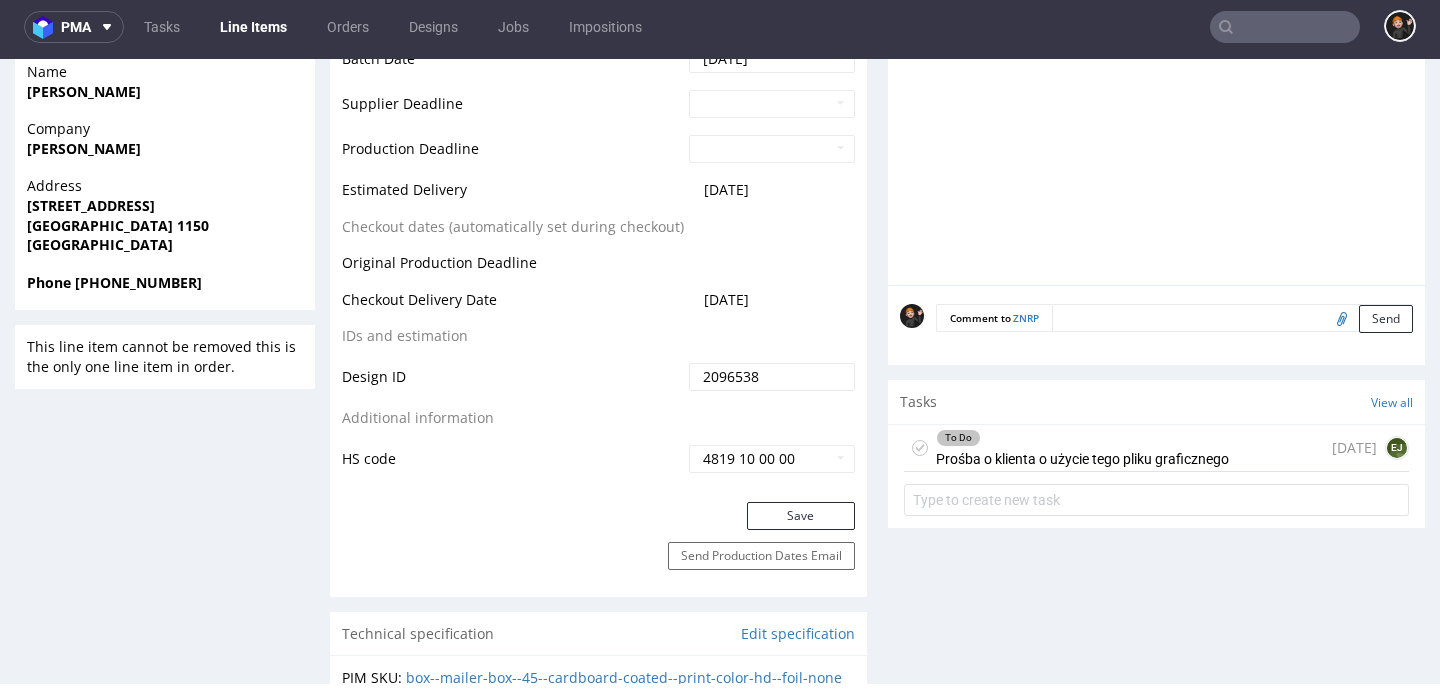 scroll, scrollTop: 911, scrollLeft: 0, axis: vertical 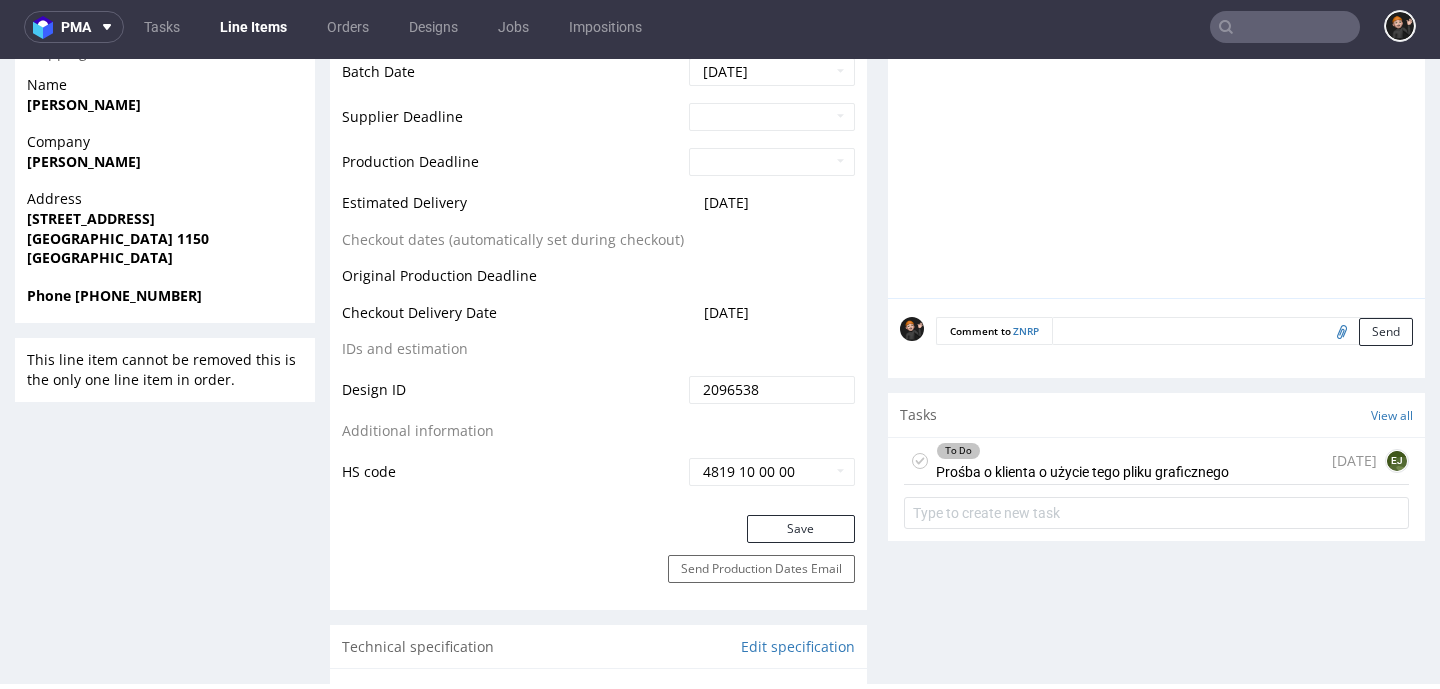 click on "To Do" at bounding box center [1082, 451] 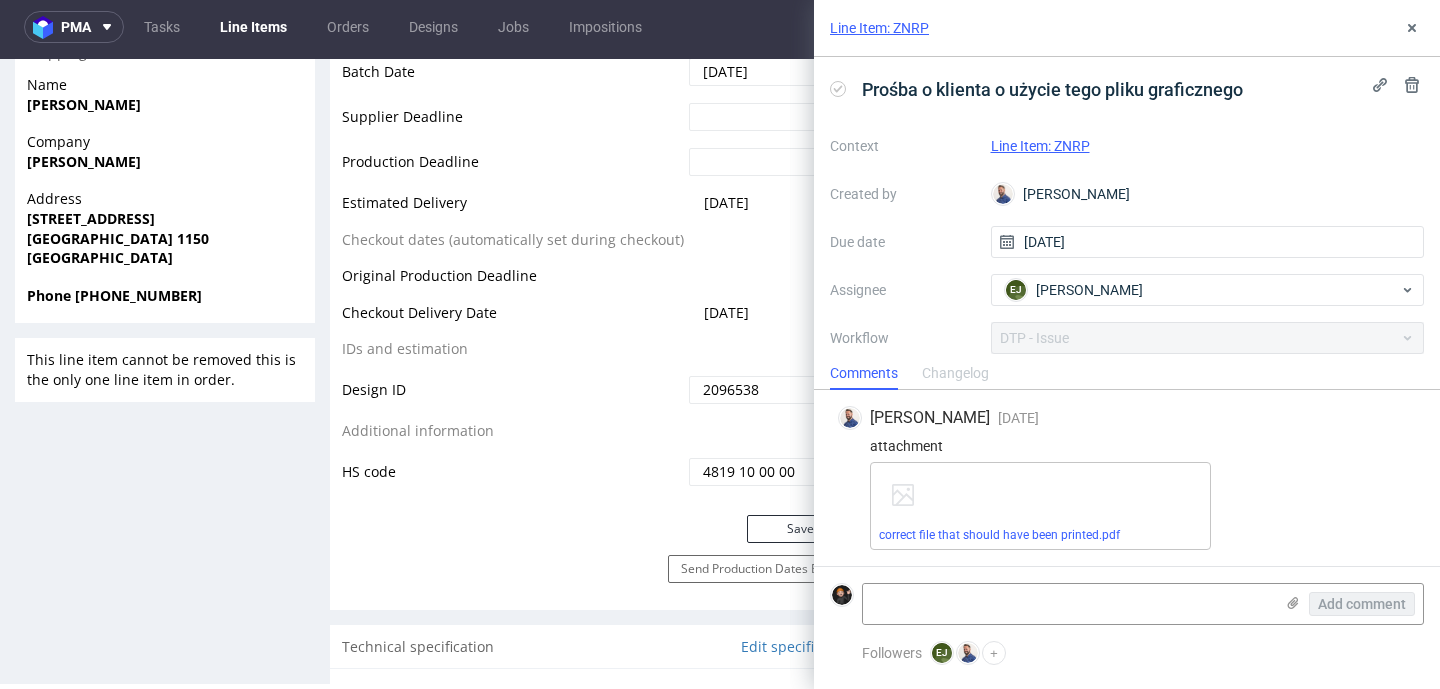 click on "Design ID" at bounding box center [513, 396] 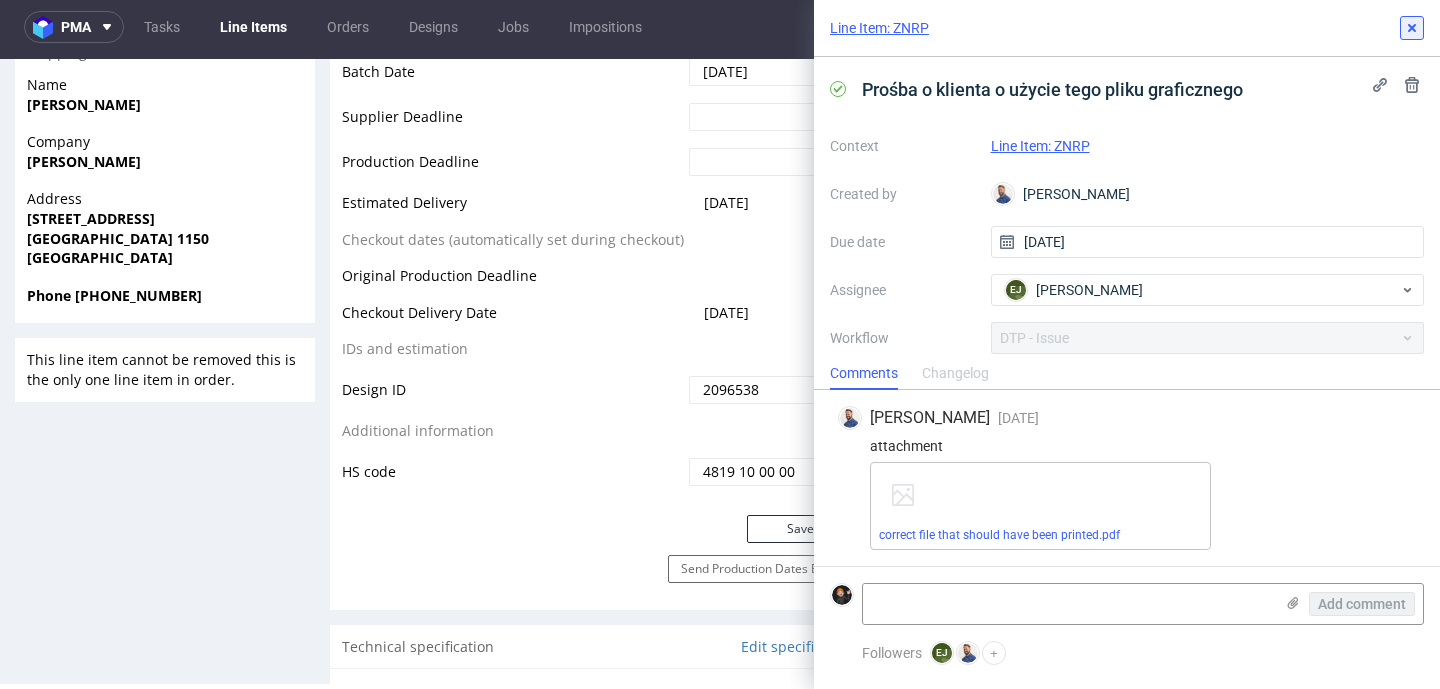 click 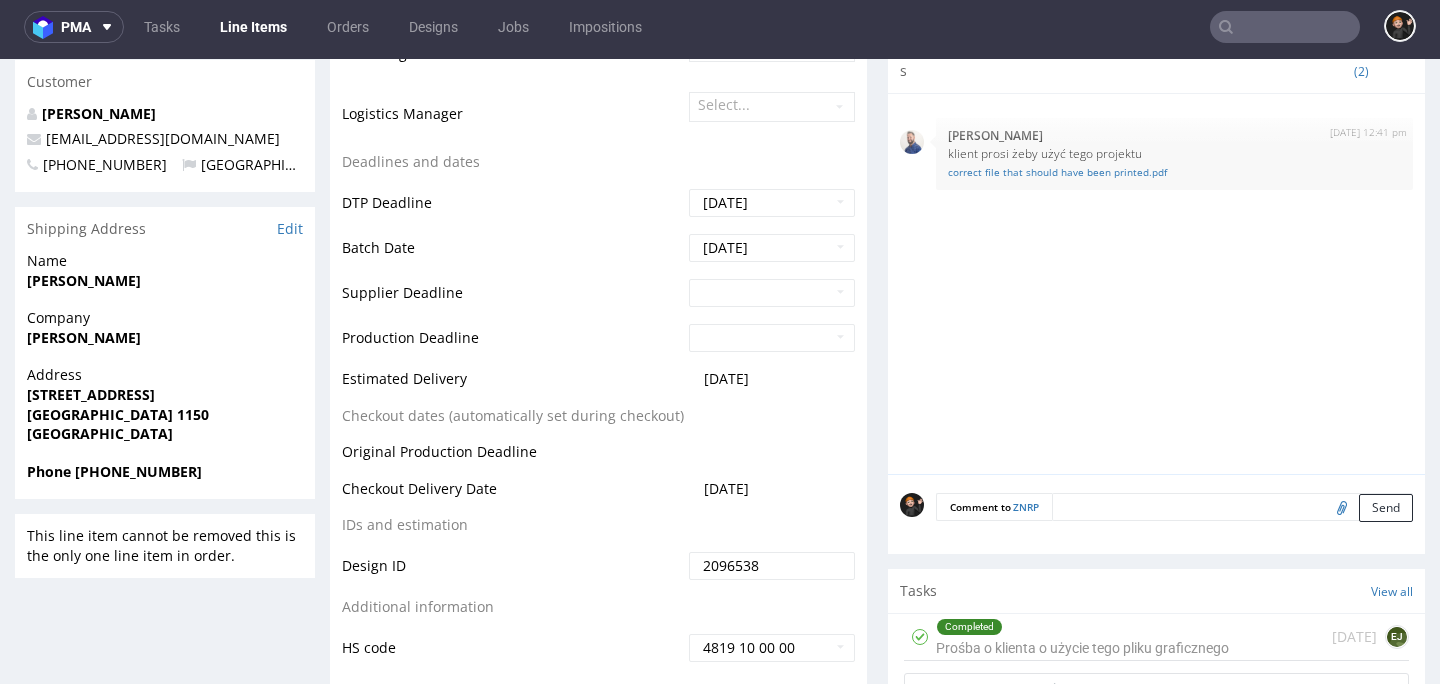 scroll, scrollTop: 959, scrollLeft: 0, axis: vertical 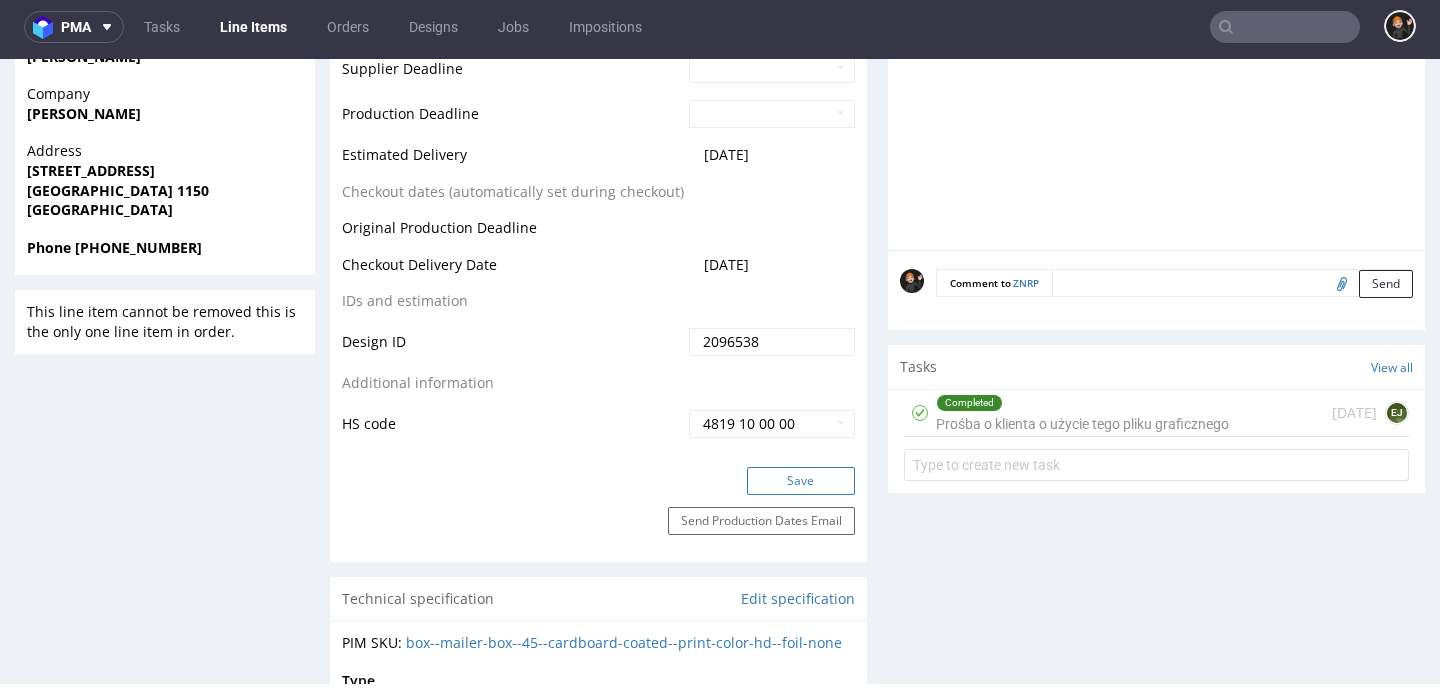click on "Save" at bounding box center [801, 481] 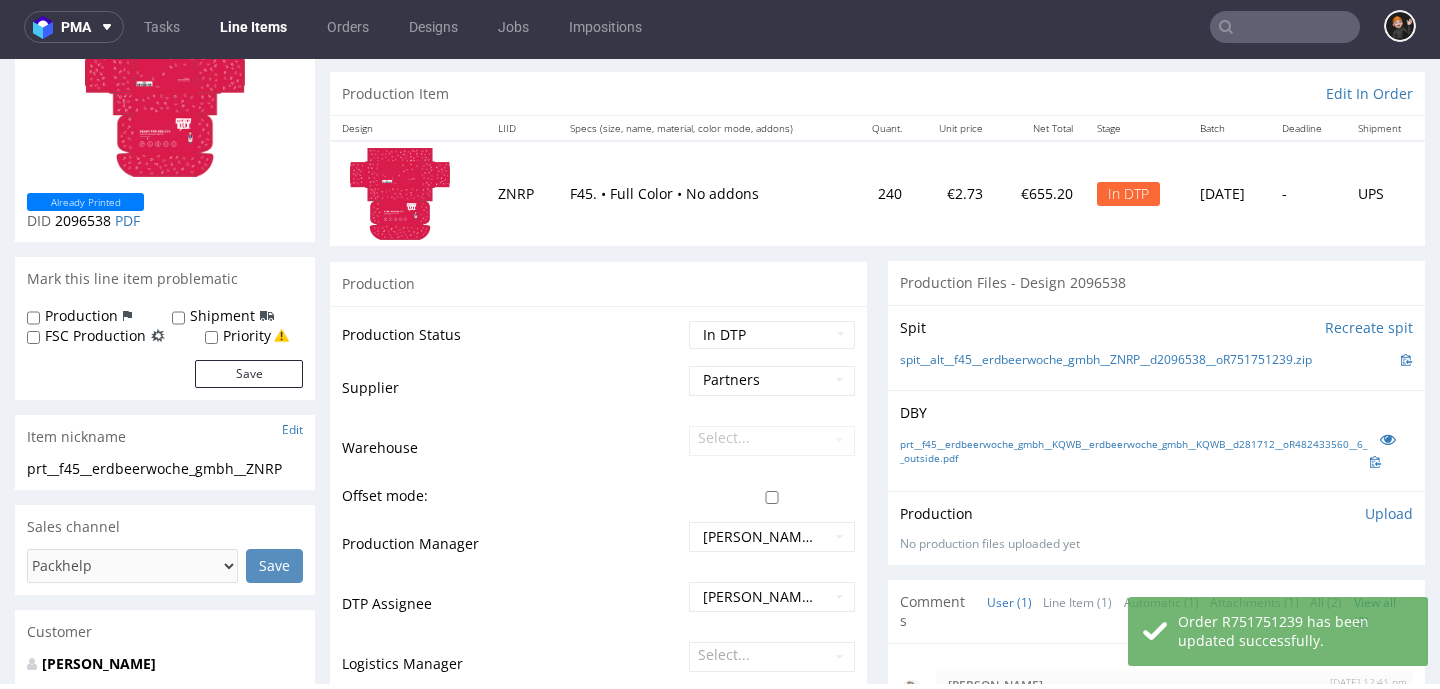 scroll, scrollTop: 0, scrollLeft: 0, axis: both 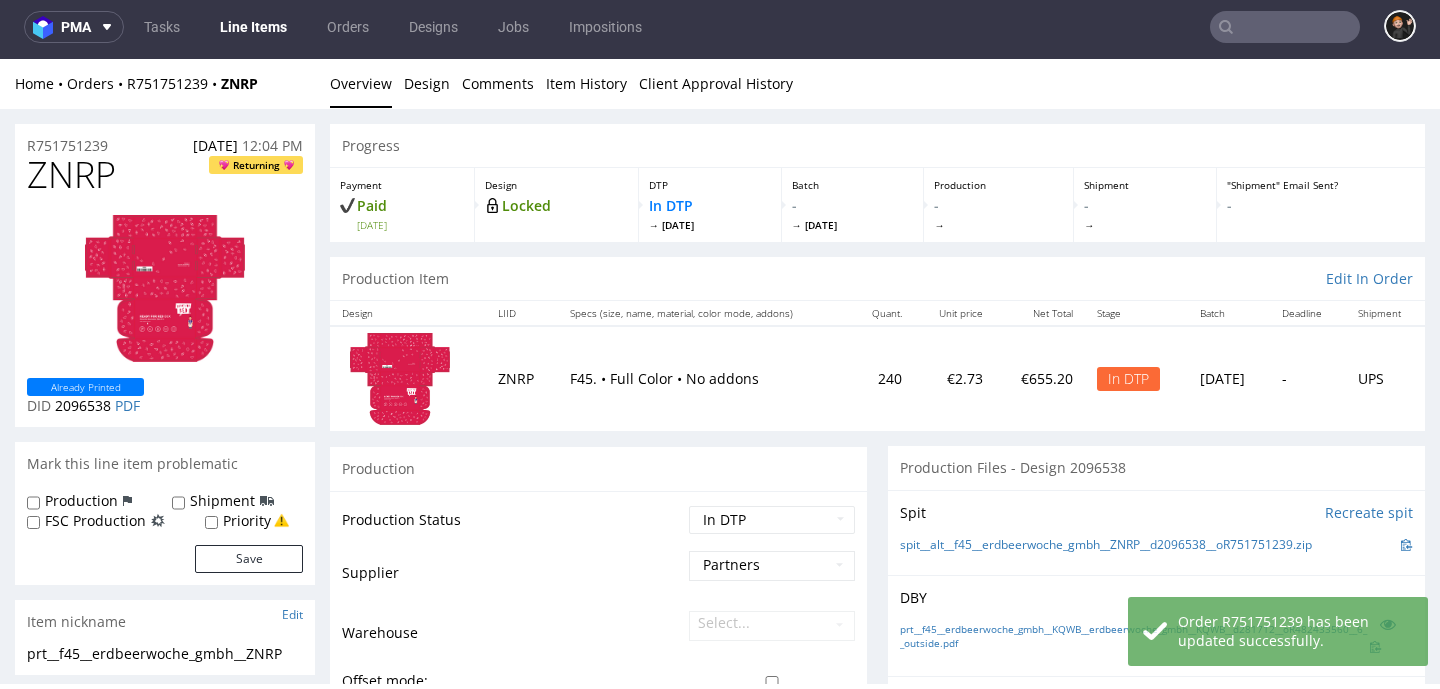 click on "ZNRP" at bounding box center (71, 175) 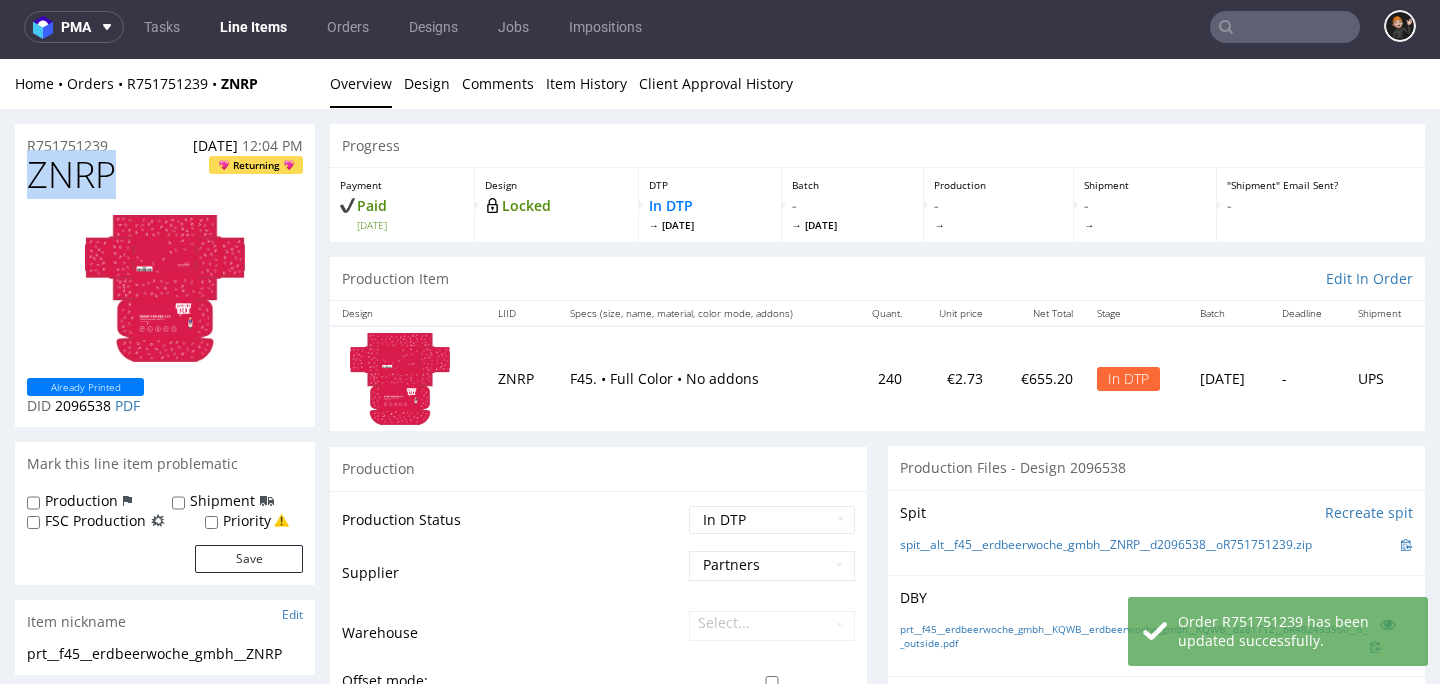 click on "ZNRP" at bounding box center [71, 175] 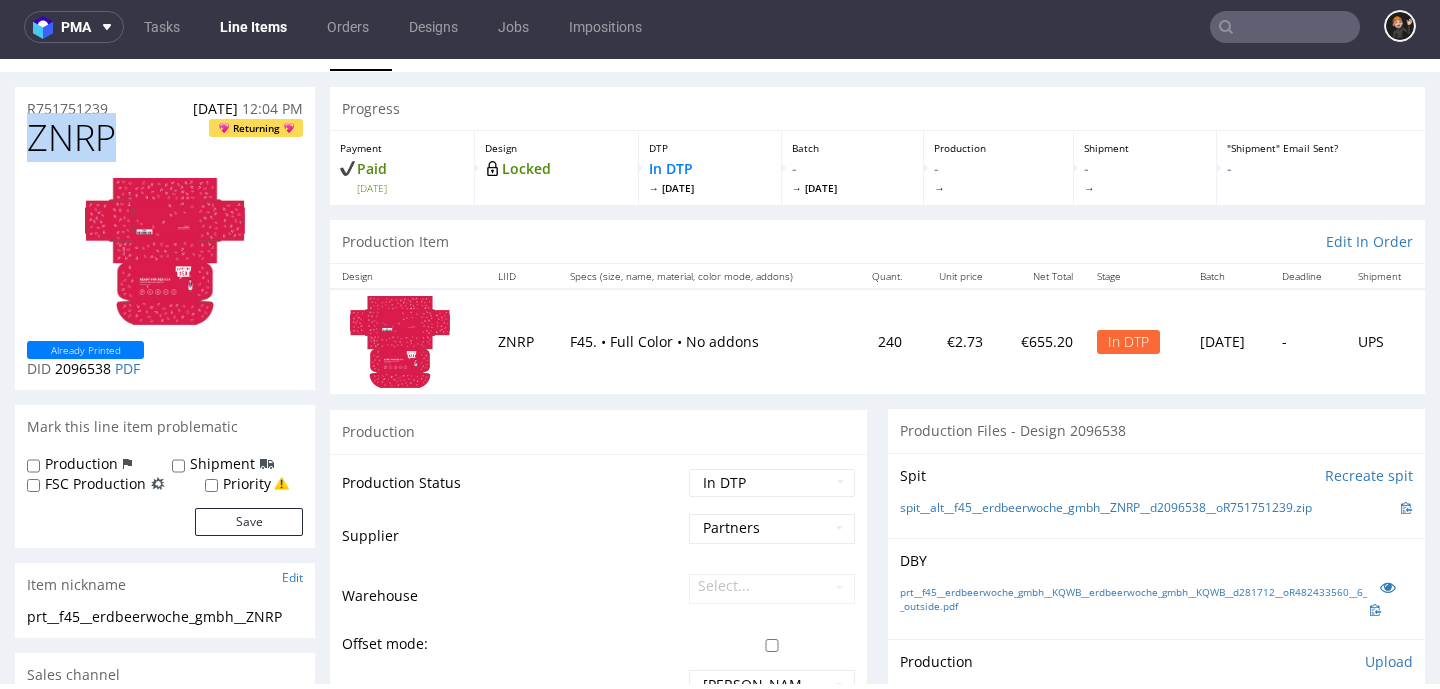 scroll, scrollTop: 0, scrollLeft: 0, axis: both 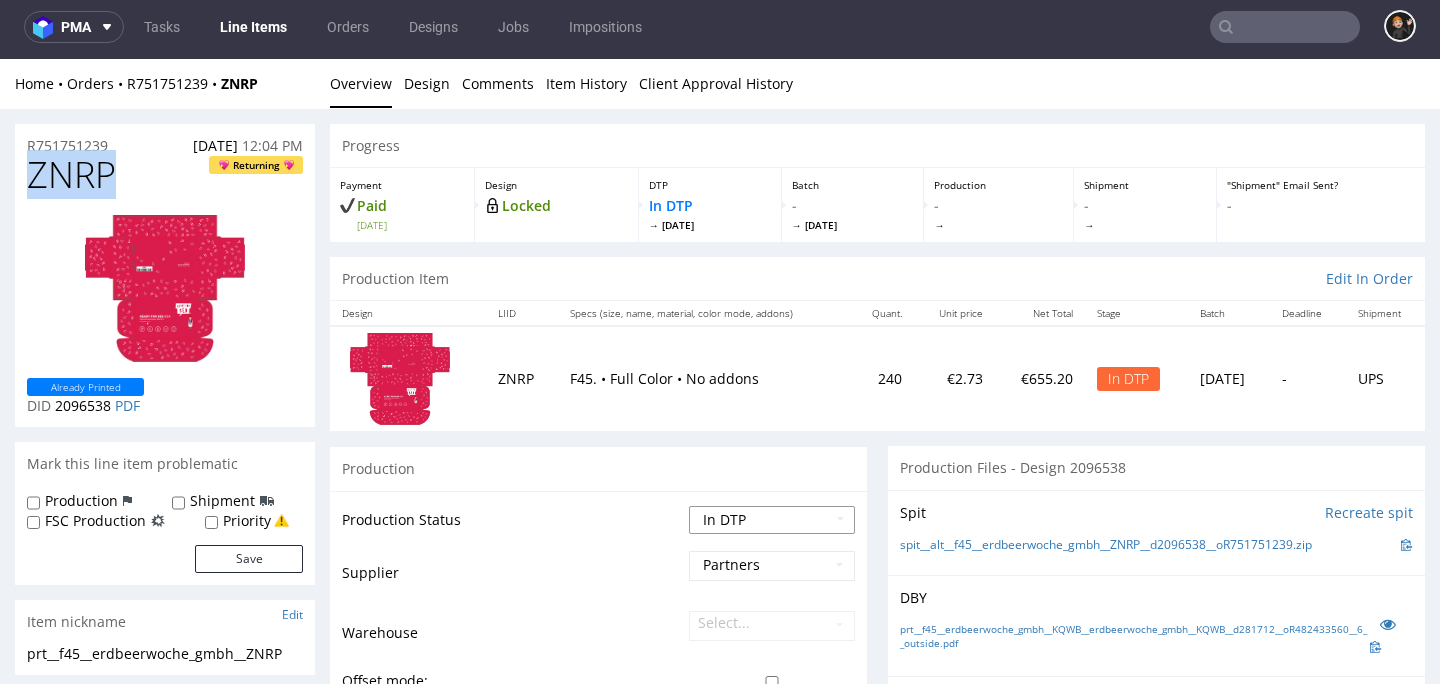 click on "Waiting for Artwork
Waiting for Diecut
Waiting for Mockup Waiting for DTP
Waiting for DTP Double Check
DTP DC Done
In DTP
Issue in DTP
DTP Client Approval Needed
DTP Client Approval Pending
DTP Client Approval Rejected
Back for DTP
DTP Verification Needed
DTP Production Ready In Production
Sent to Fulfillment
Issue in Production
Sent to Warehouse Fulfillment
Production Complete" at bounding box center (772, 520) 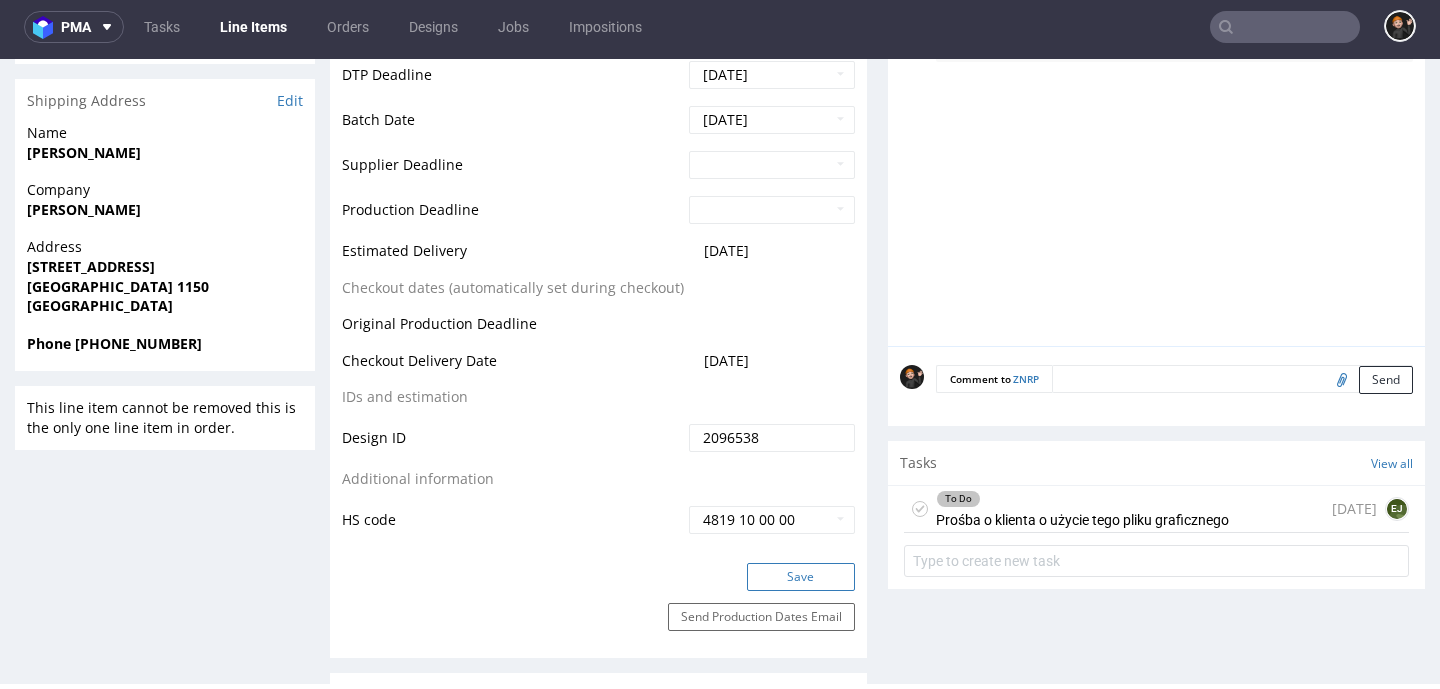 scroll, scrollTop: 947, scrollLeft: 0, axis: vertical 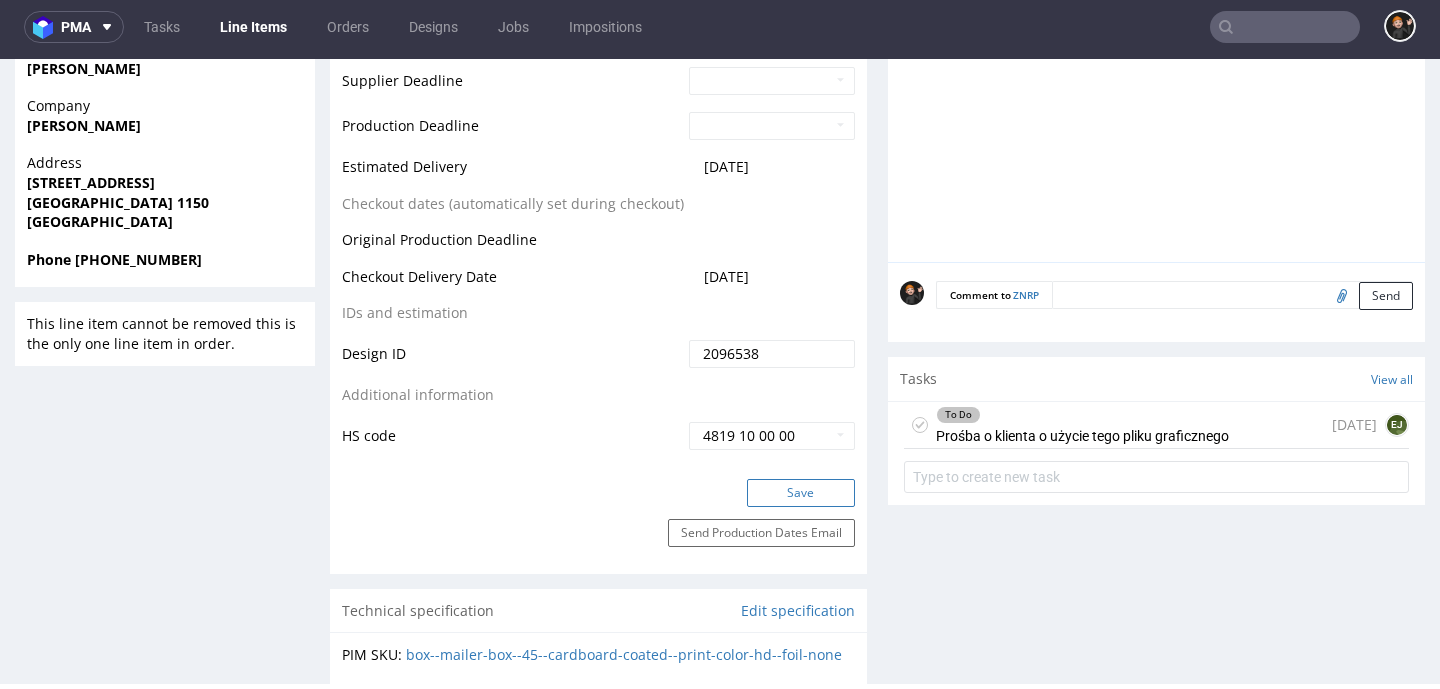 click on "Save" at bounding box center [801, 493] 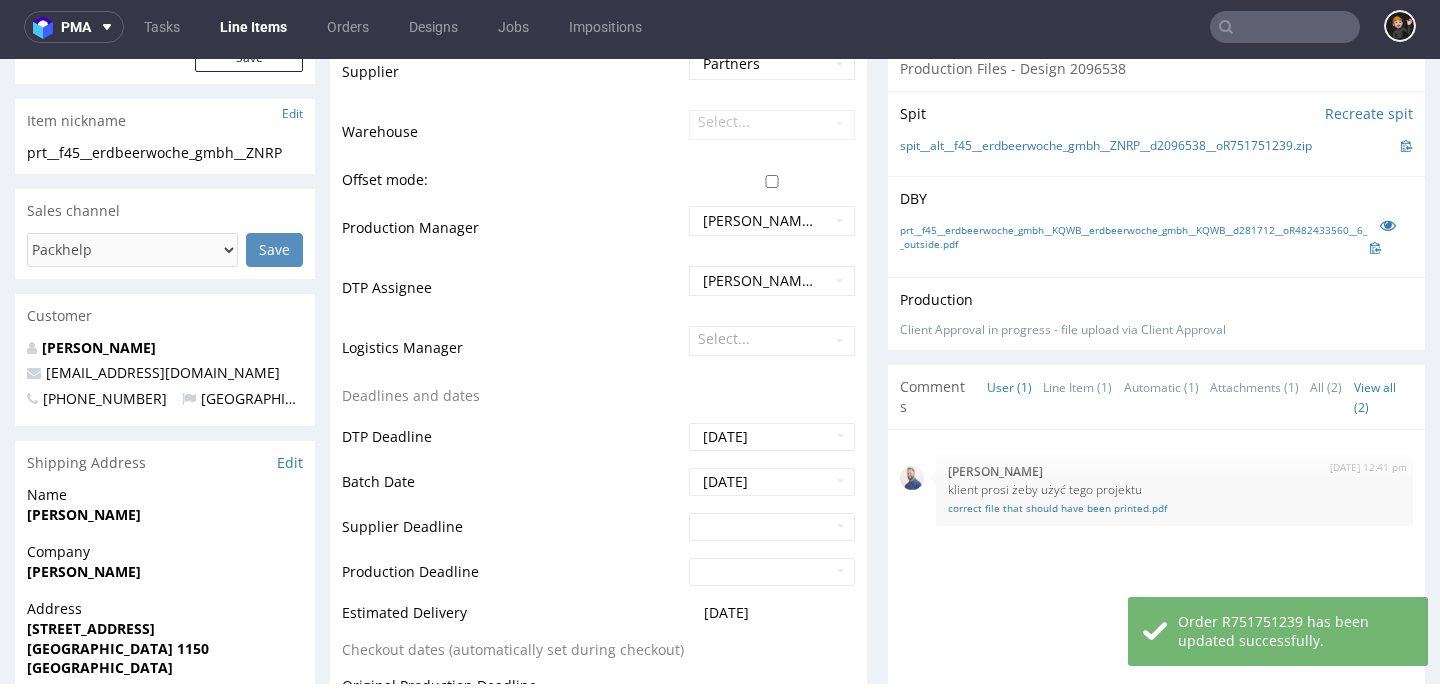 scroll, scrollTop: 39, scrollLeft: 0, axis: vertical 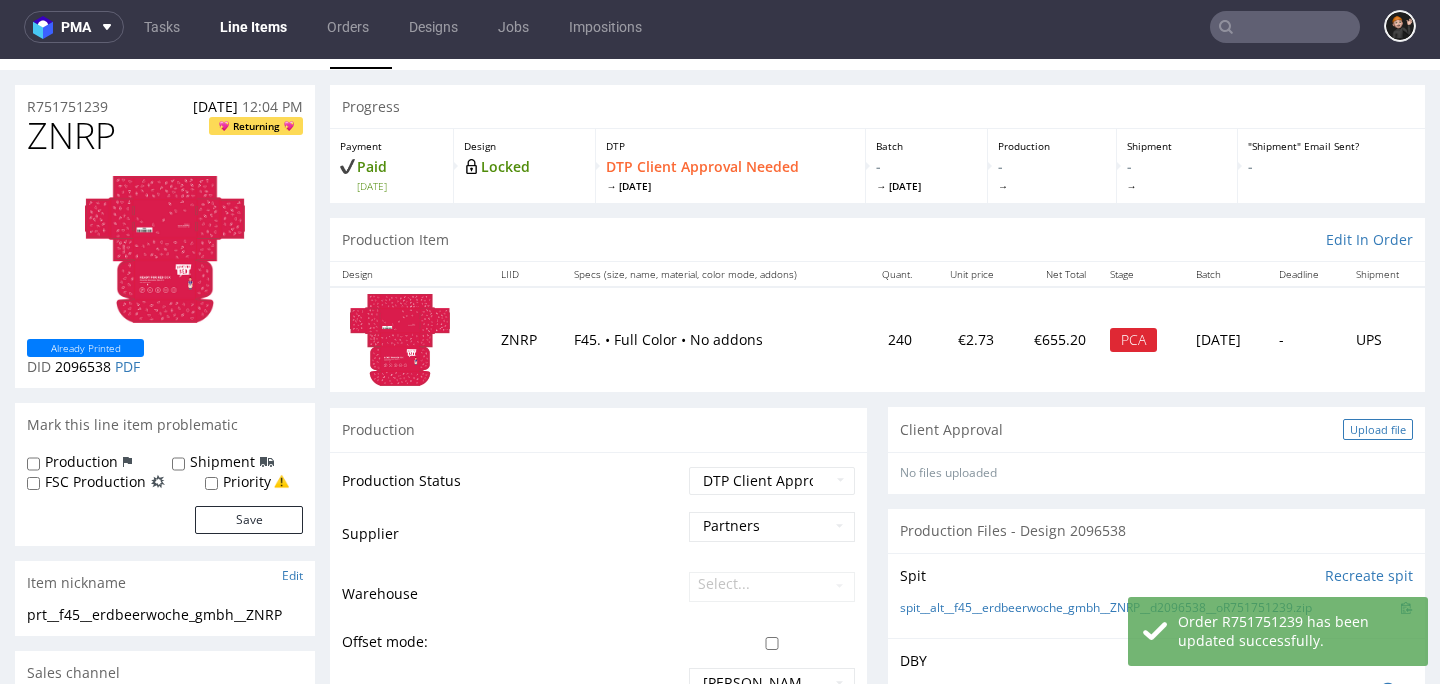 click on "Upload file" at bounding box center [1378, 429] 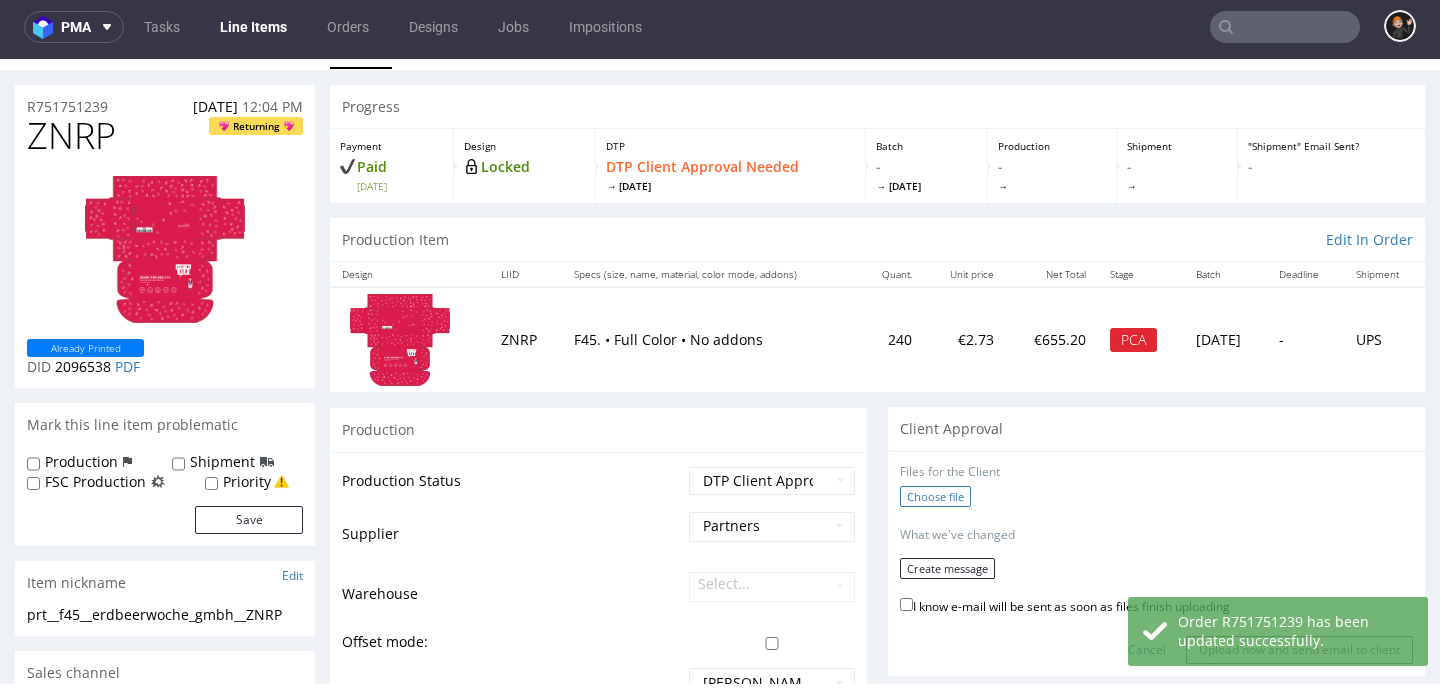 click on "Choose file" at bounding box center [935, 496] 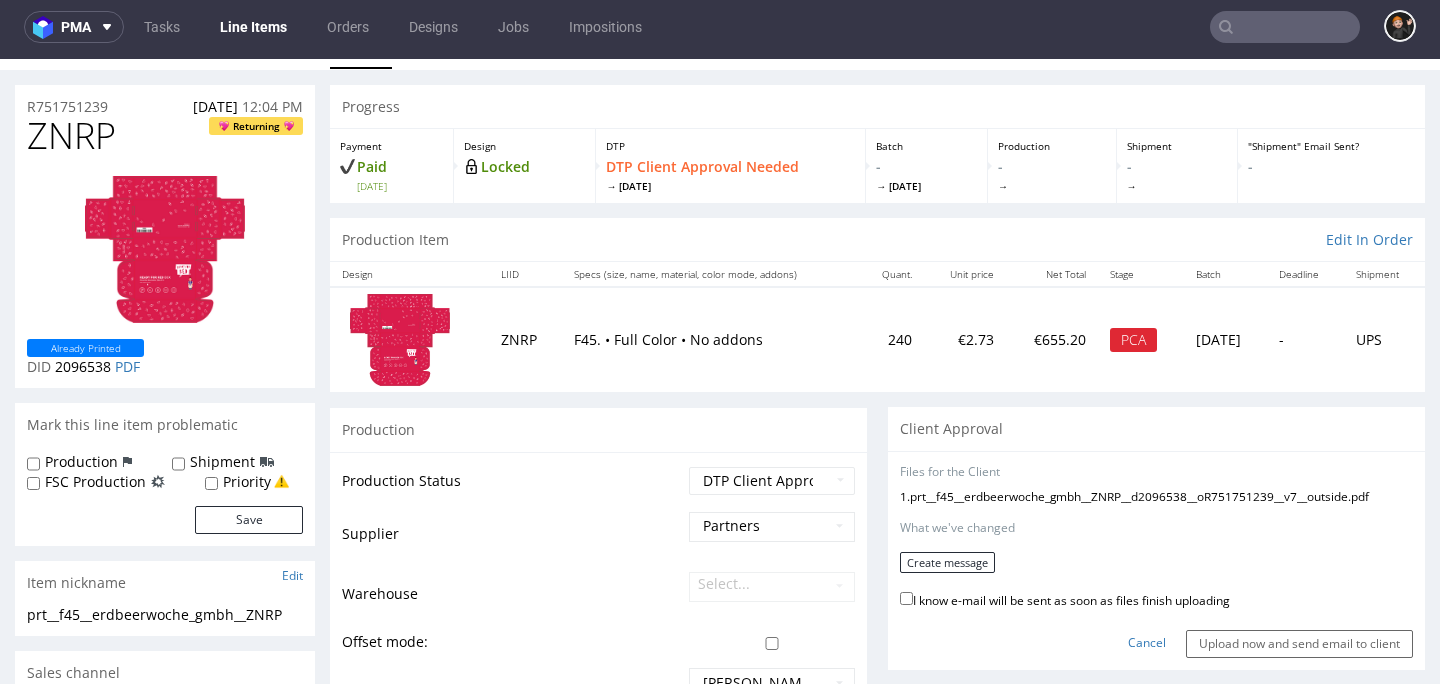 click on "I know e-mail will be sent as soon as files finish uploading" at bounding box center [1156, 601] 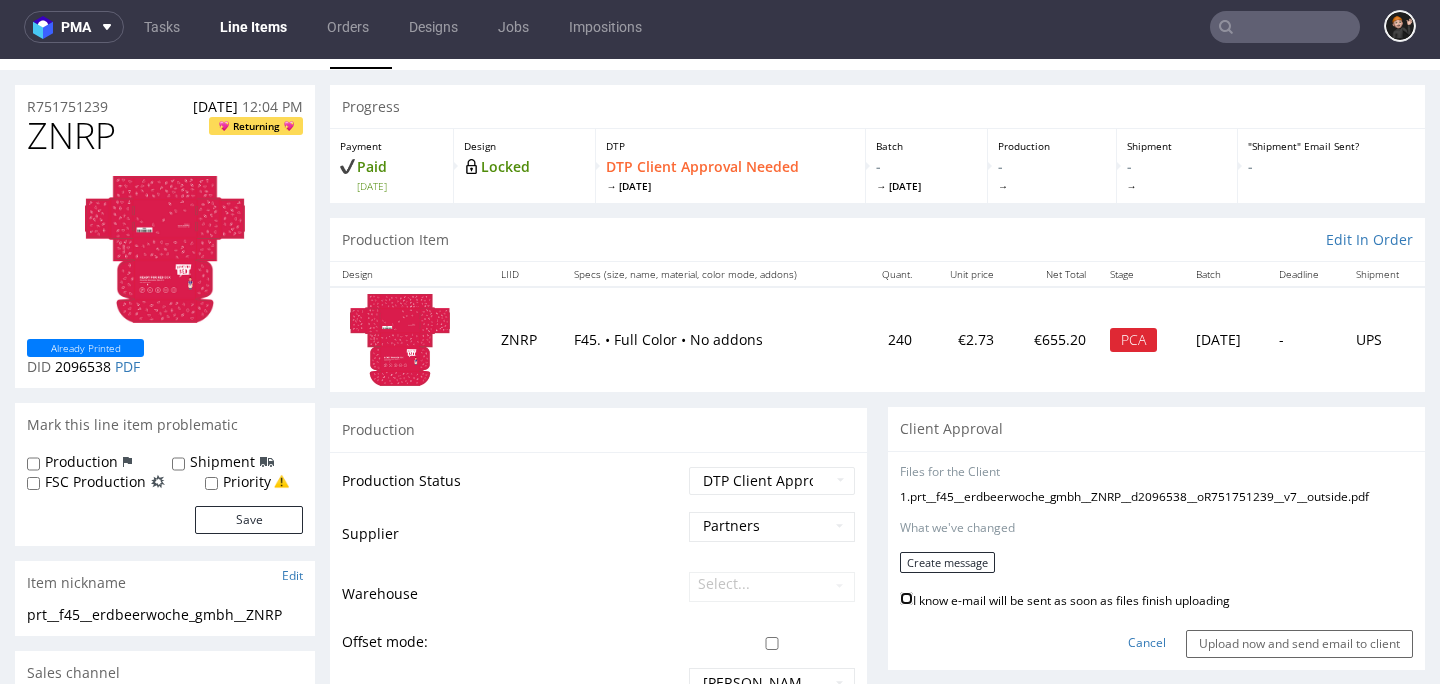 click on "I know e-mail will be sent as soon as files finish uploading" at bounding box center (906, 598) 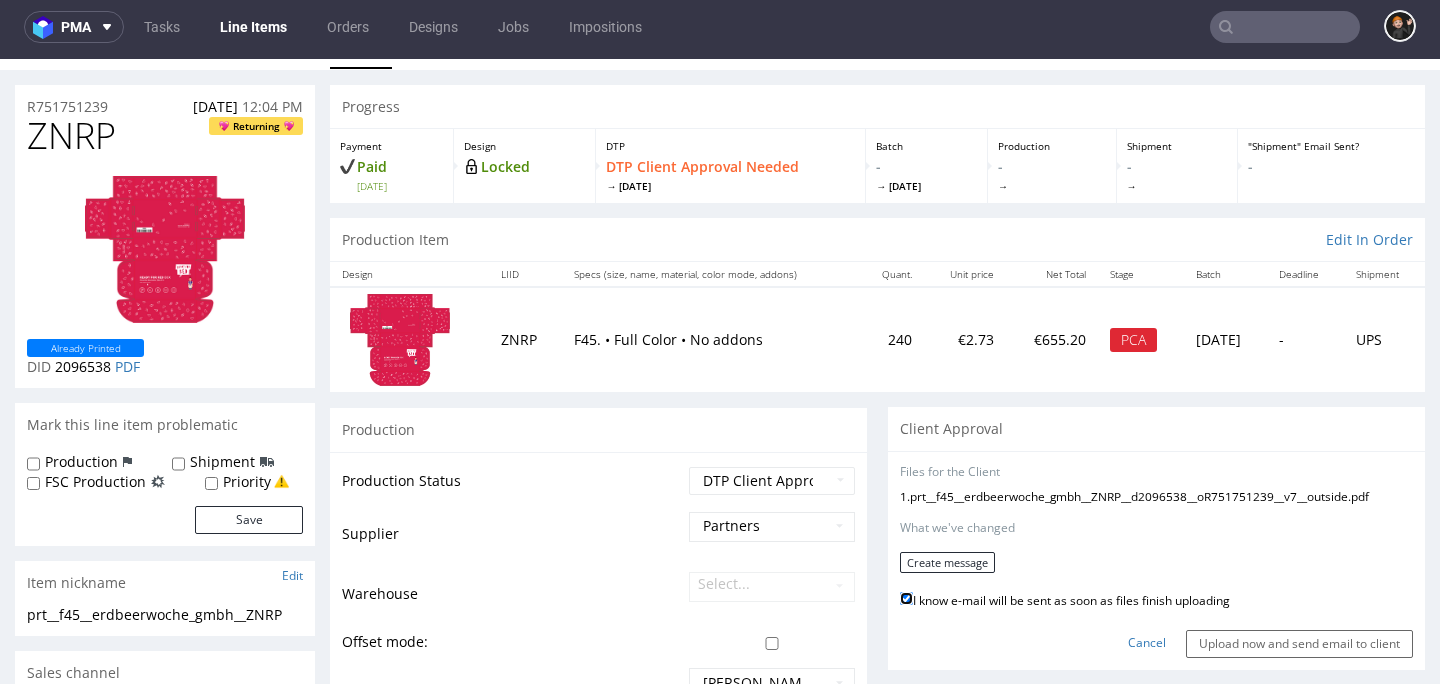 checkbox on "true" 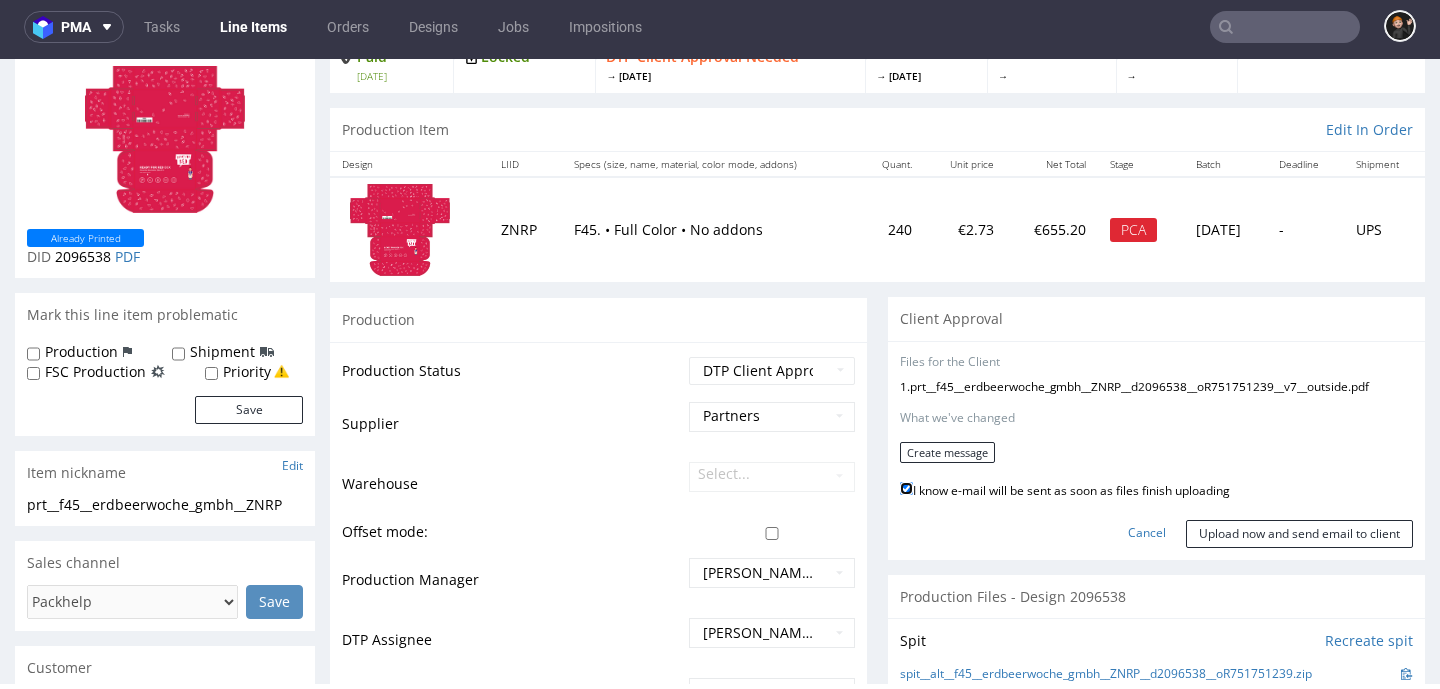 scroll, scrollTop: 198, scrollLeft: 0, axis: vertical 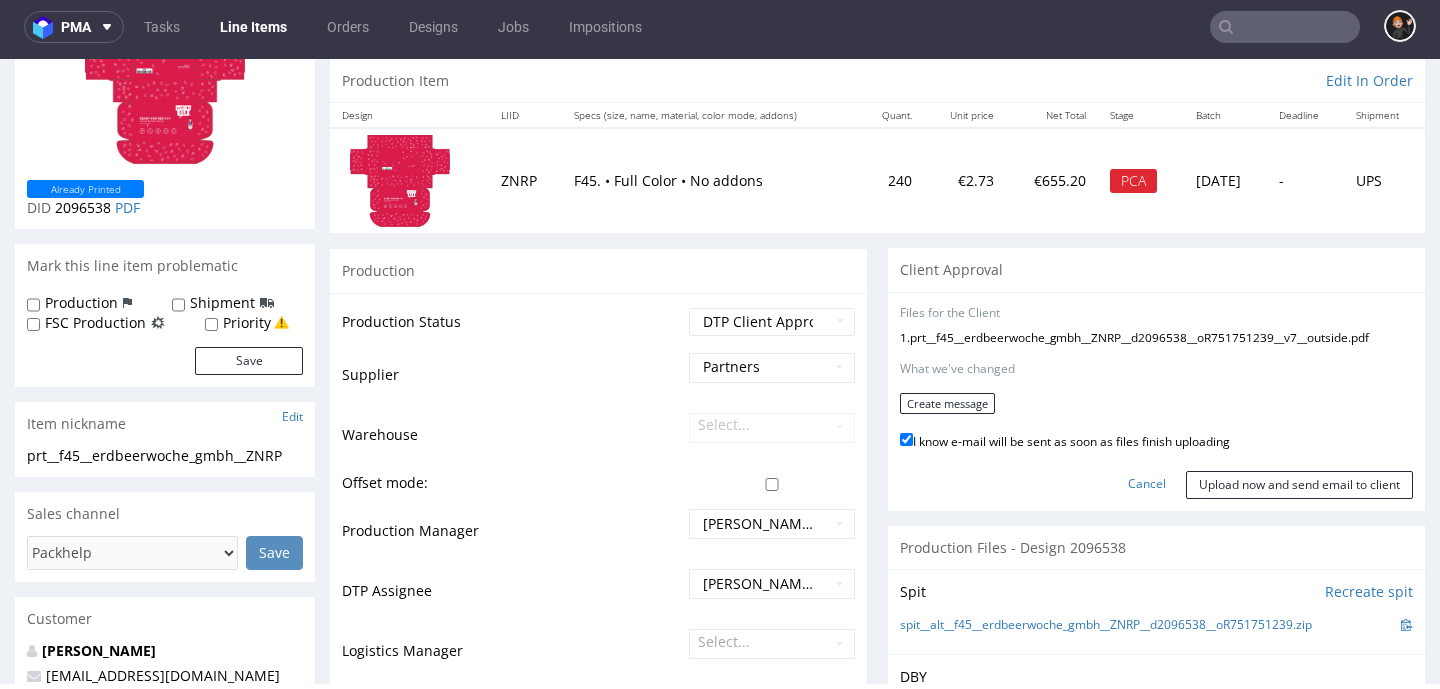 click on "Files for the Client 1 .  prt__f45__erdbeerwoche_gmbh__ZNRP__d2096538__oR751751239__v7__outside.pdf Choose file What we've changed    Create message     I know e-mail will be sent as soon as files finish uploading Cancel Upload now and send email to client" at bounding box center (1156, 402) 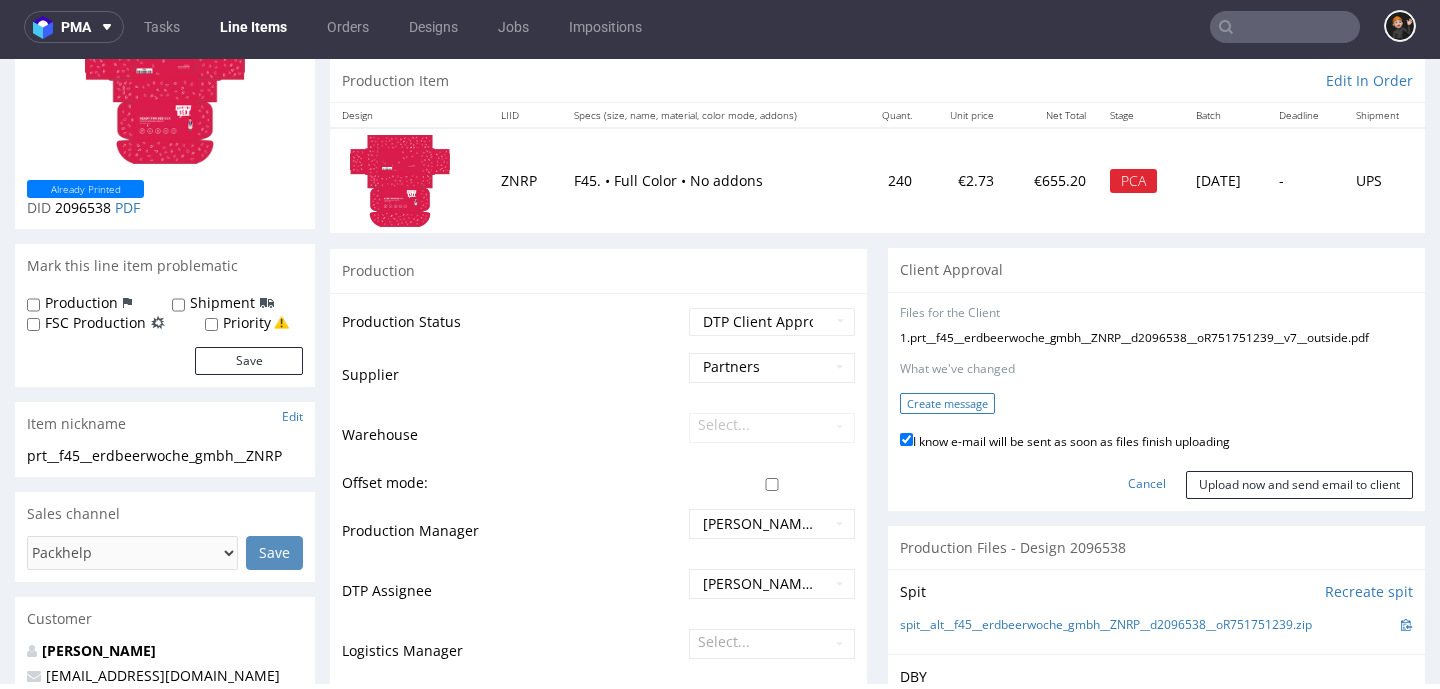 click on "Create message" at bounding box center [947, 403] 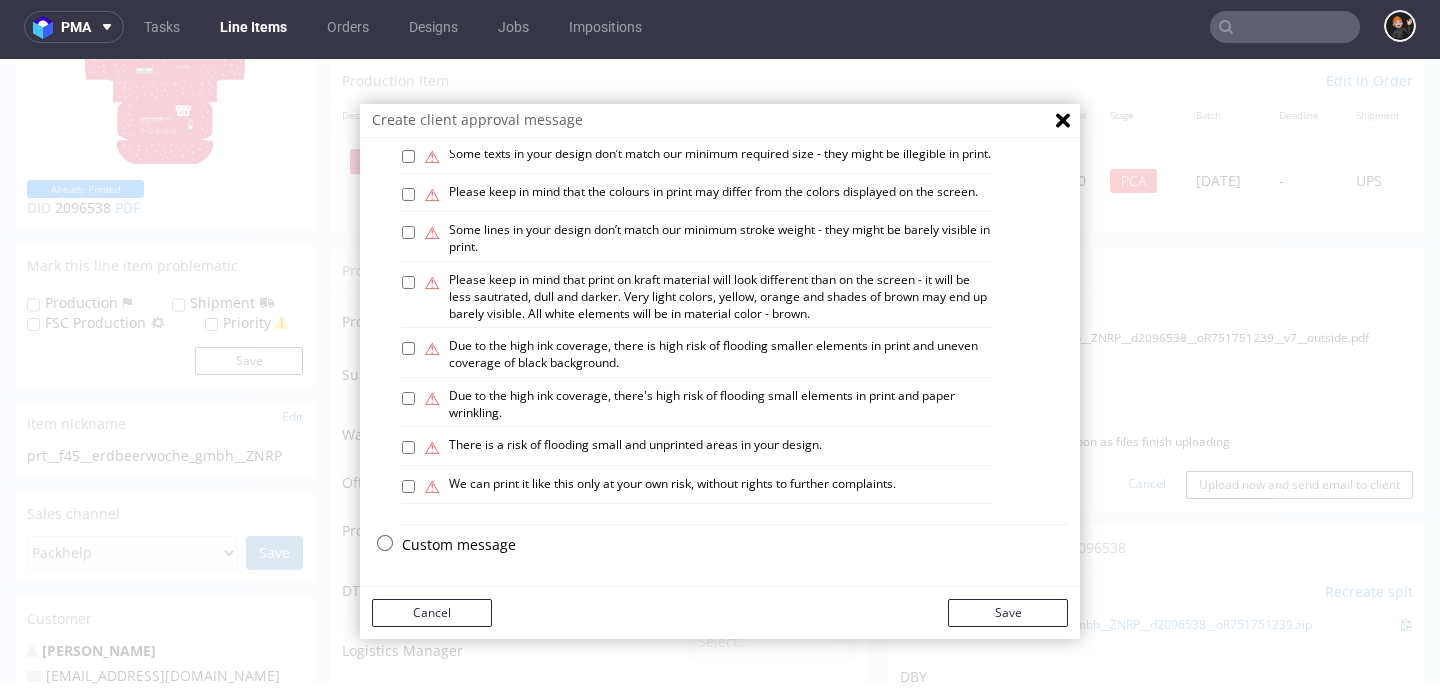 scroll, scrollTop: 1307, scrollLeft: 0, axis: vertical 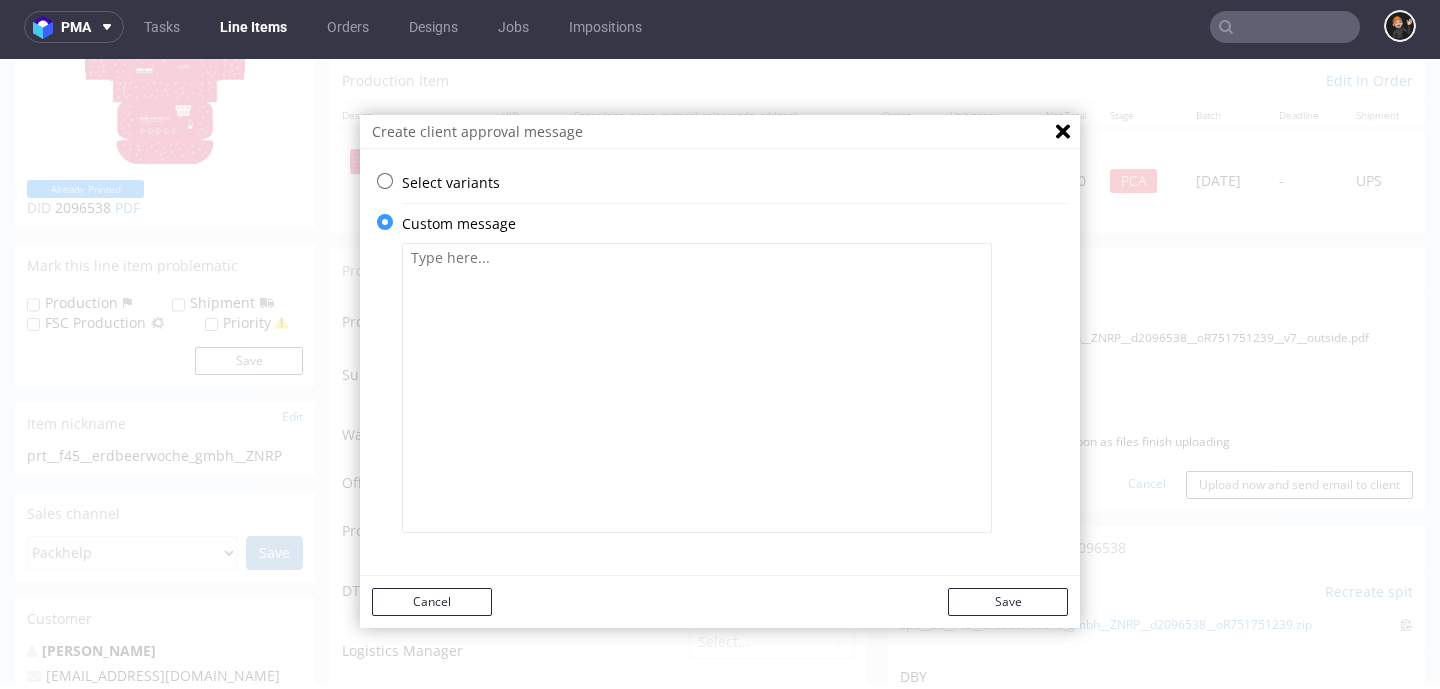 click at bounding box center (697, 388) 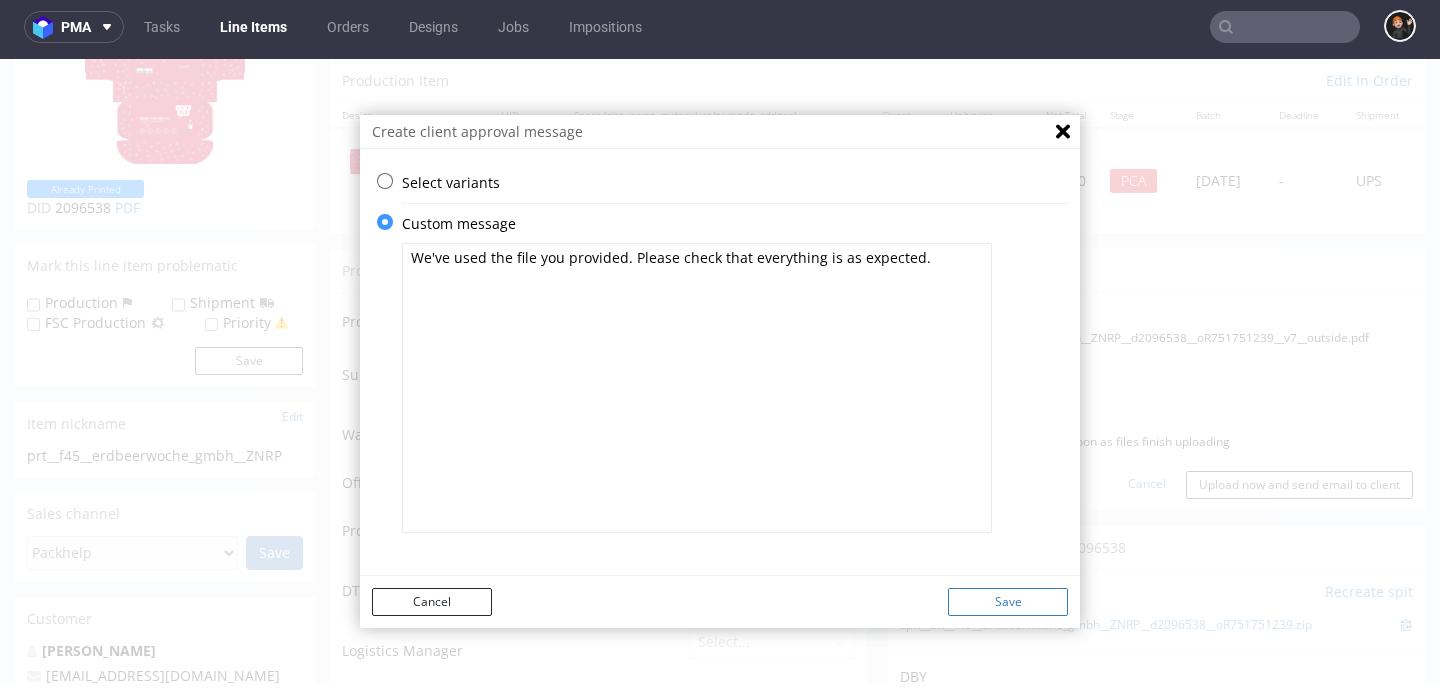 type on "We've used the file you provided. Please check that everything is as expected." 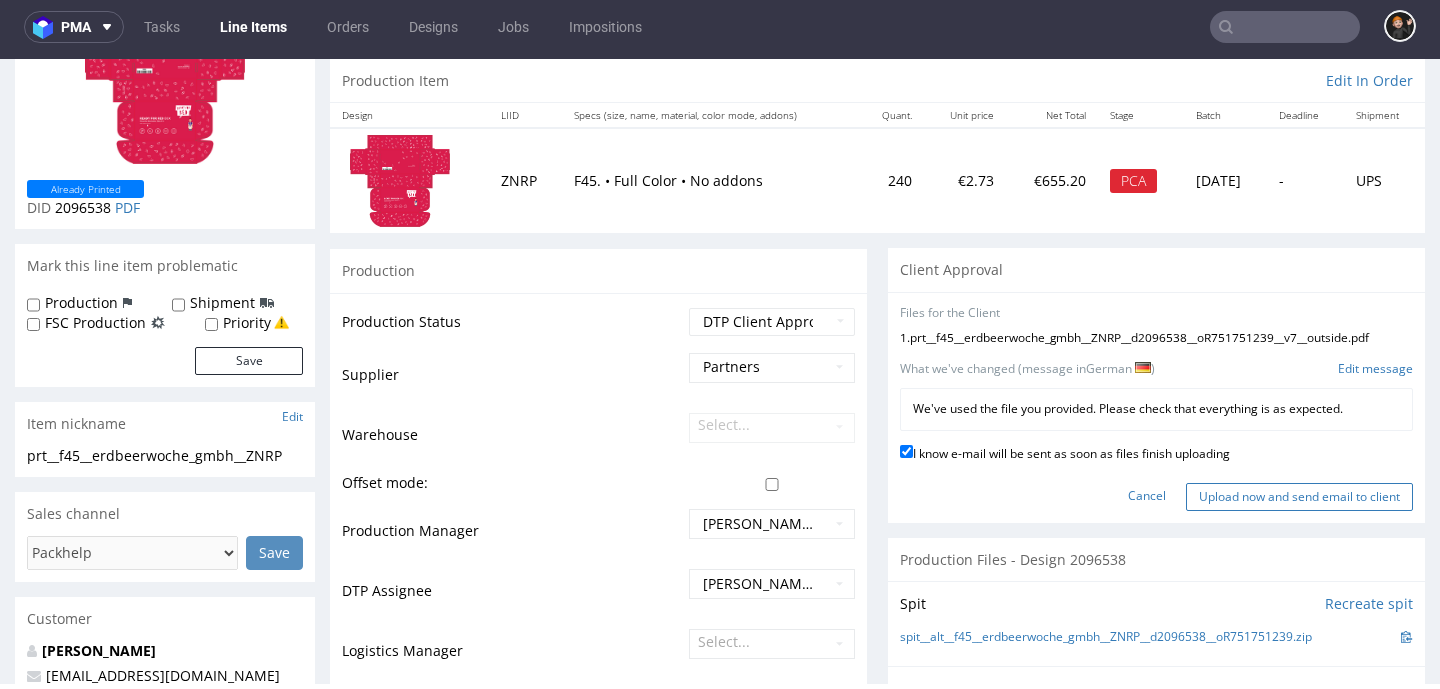 click on "Upload now and send email to client" at bounding box center [1299, 497] 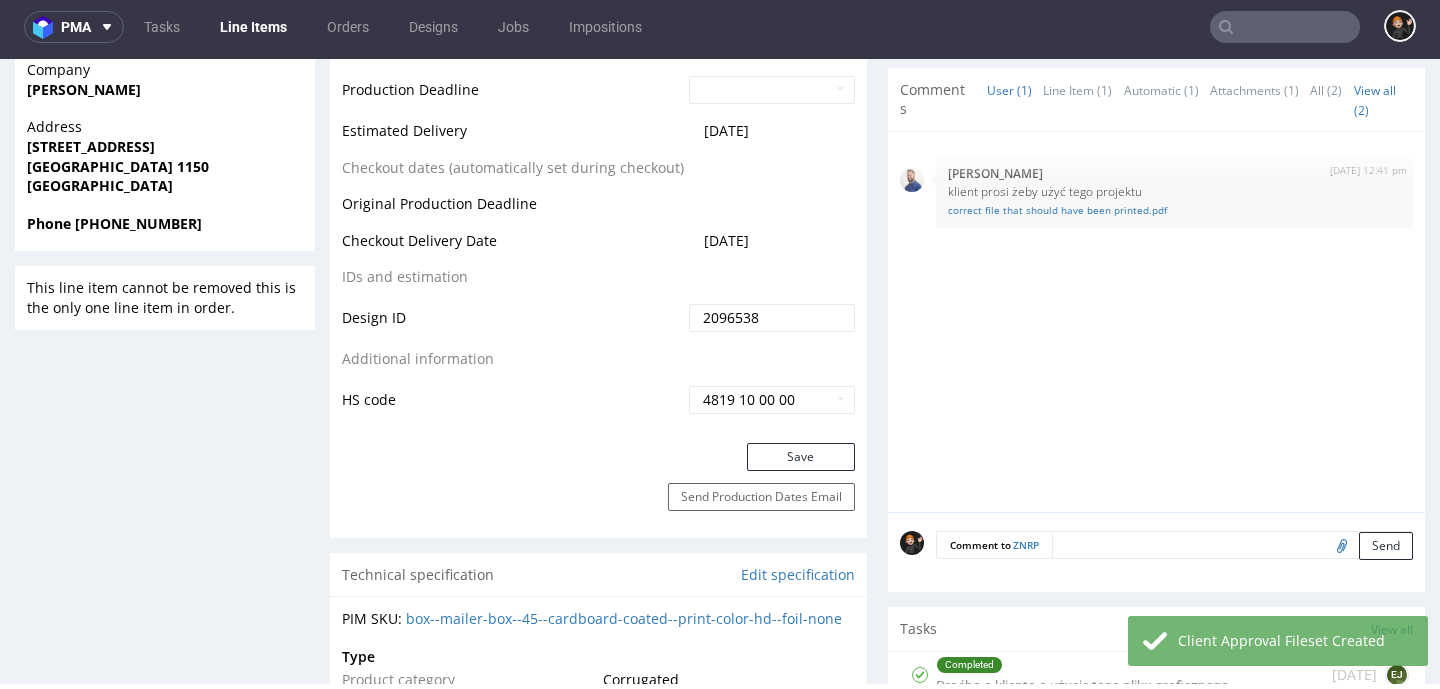 scroll, scrollTop: 1328, scrollLeft: 0, axis: vertical 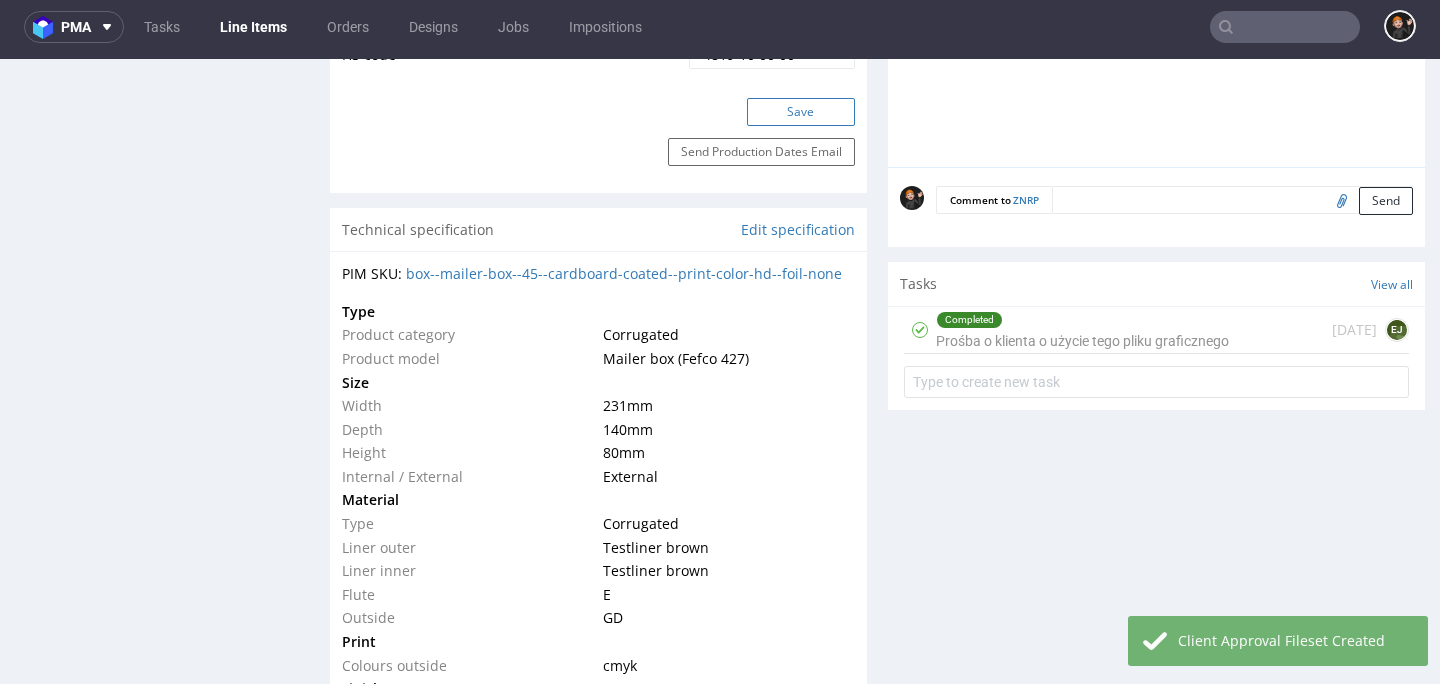 click on "Save" at bounding box center [801, 112] 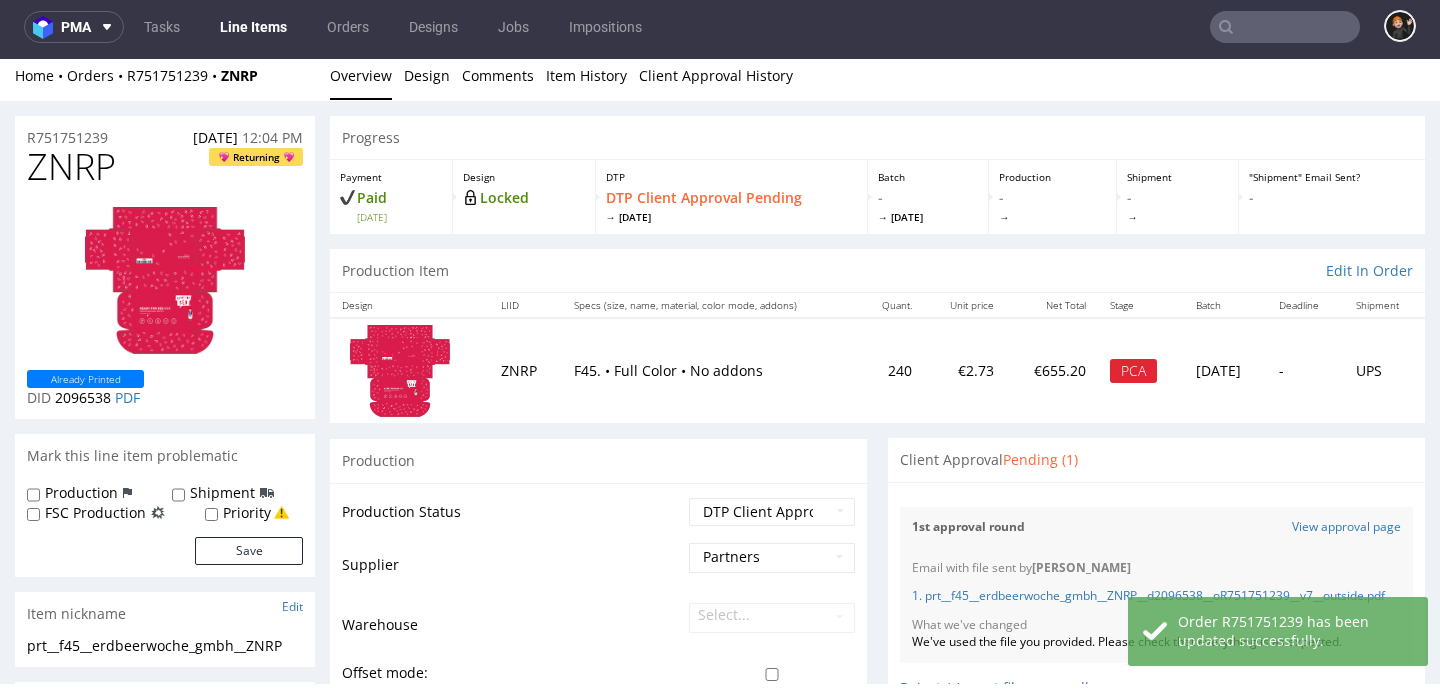 scroll, scrollTop: 0, scrollLeft: 0, axis: both 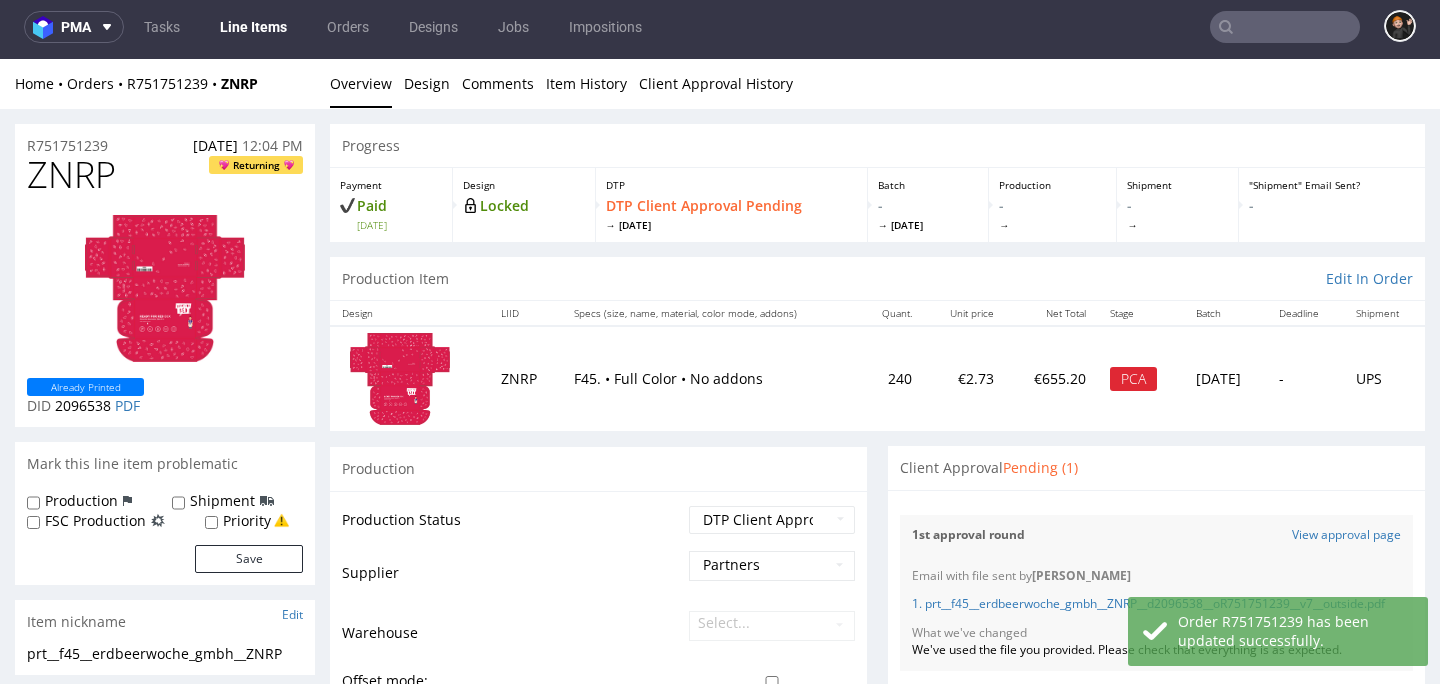 click on "Line Items" at bounding box center [253, 27] 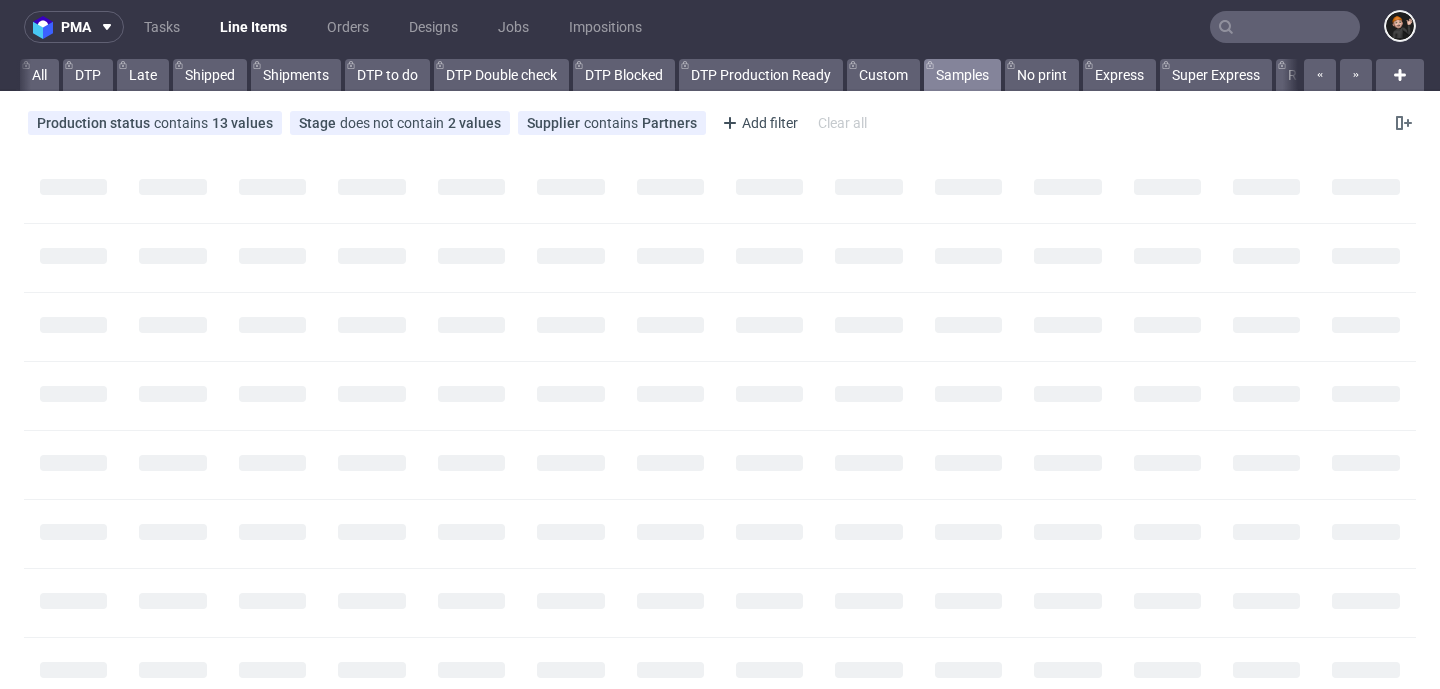 scroll, scrollTop: 0, scrollLeft: 0, axis: both 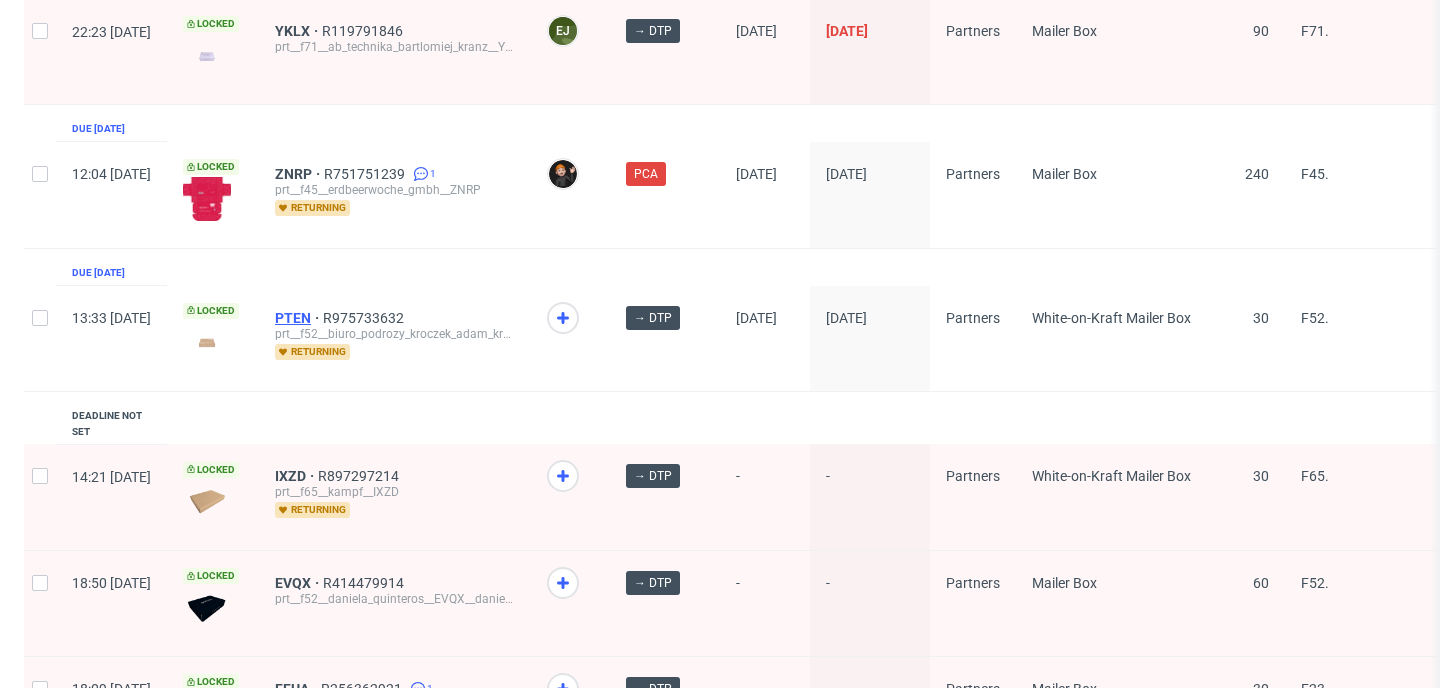 click on "PTEN" at bounding box center [299, 318] 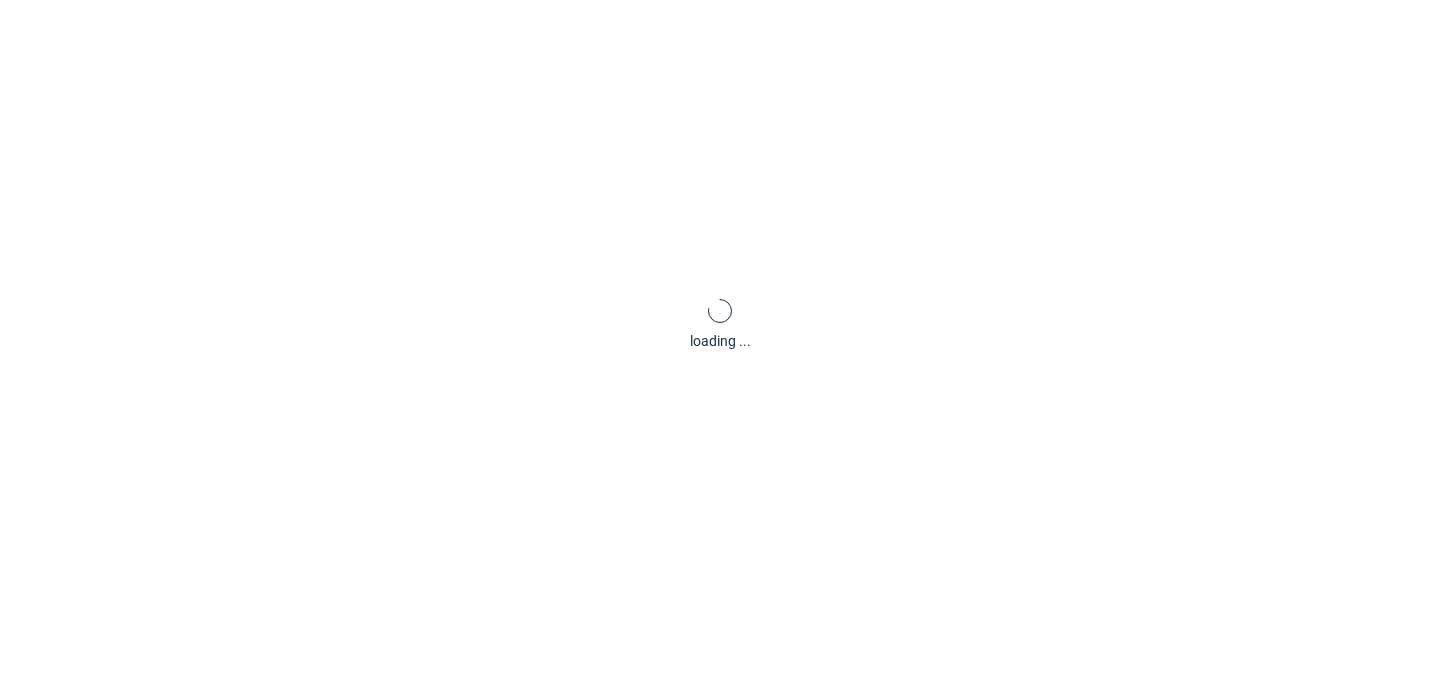 scroll, scrollTop: 84, scrollLeft: 0, axis: vertical 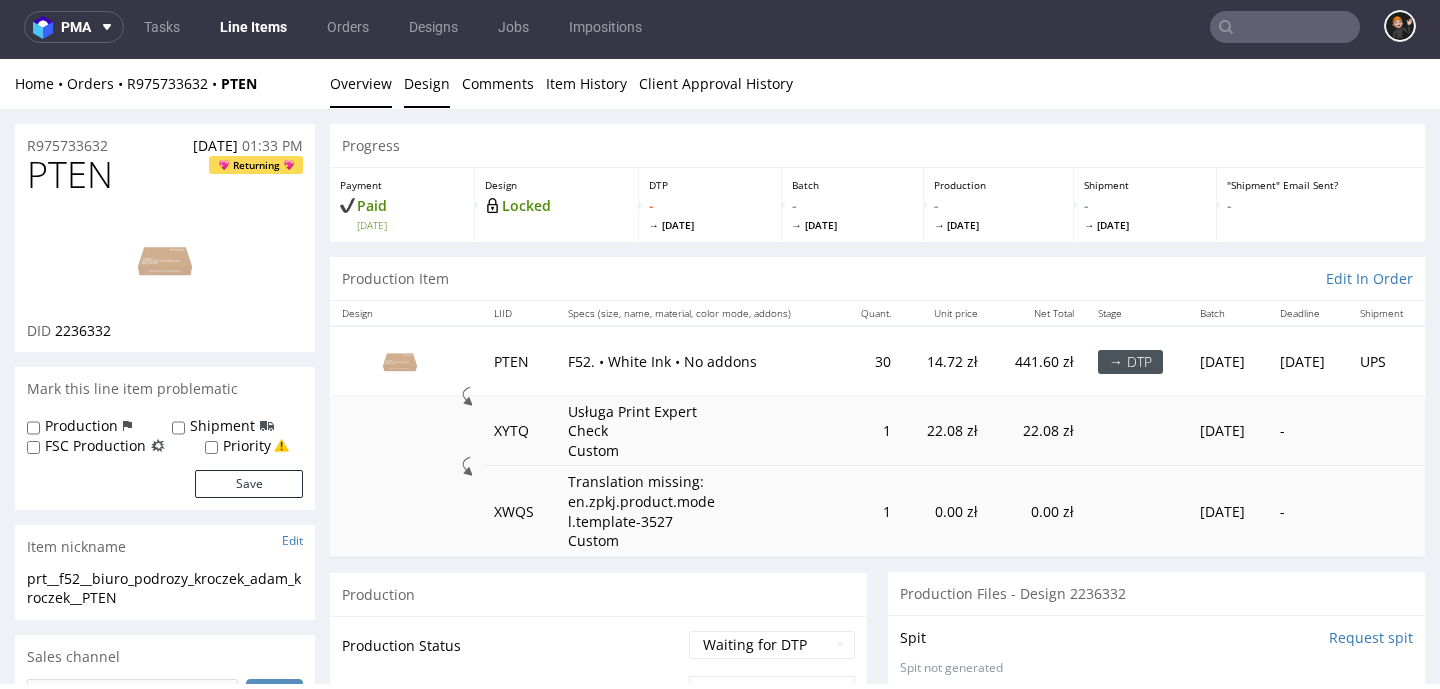 click on "Design" at bounding box center (427, 83) 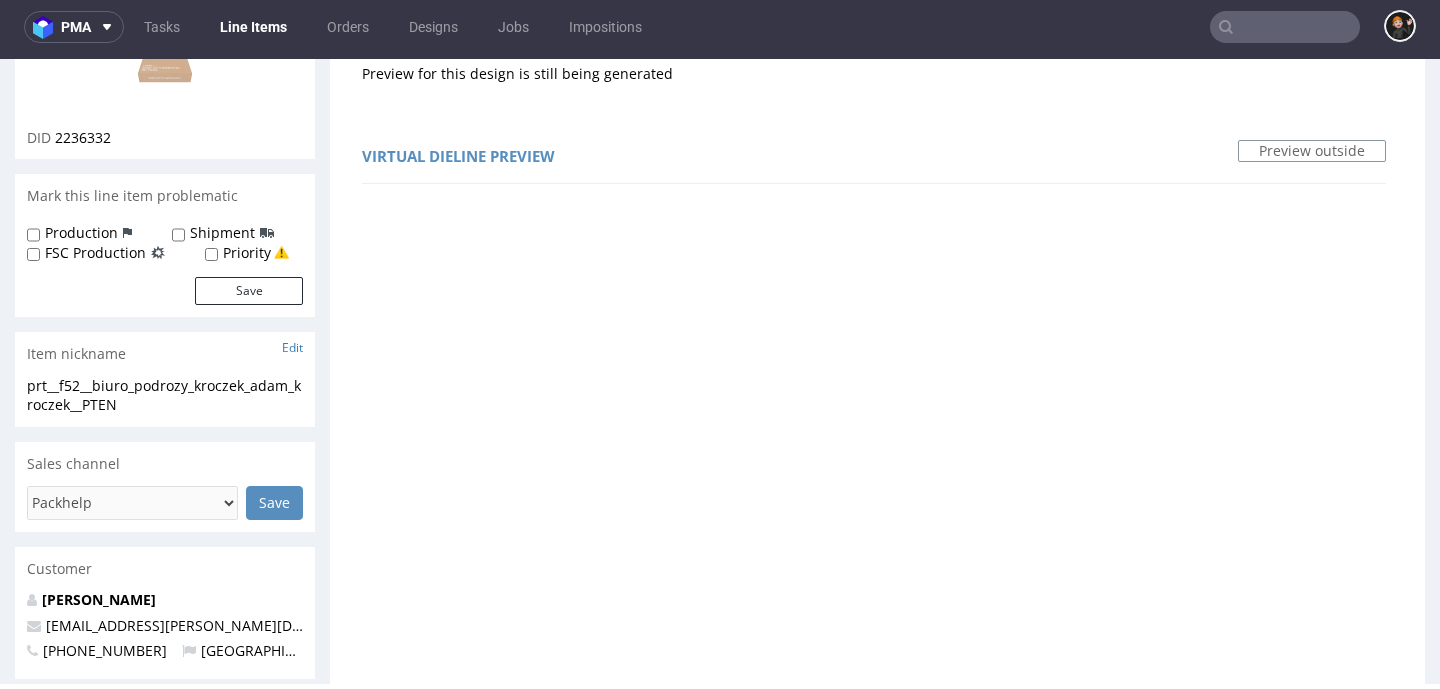 scroll, scrollTop: 54, scrollLeft: 0, axis: vertical 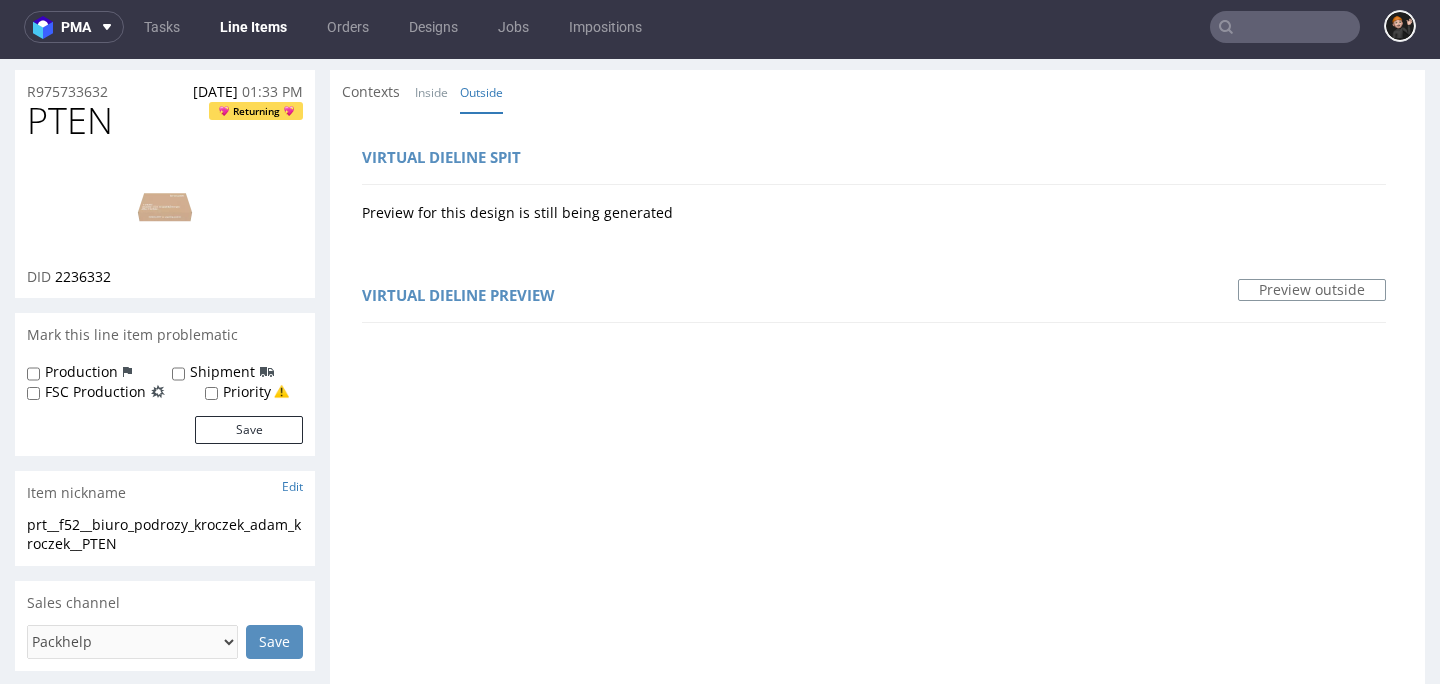 click at bounding box center (165, 206) 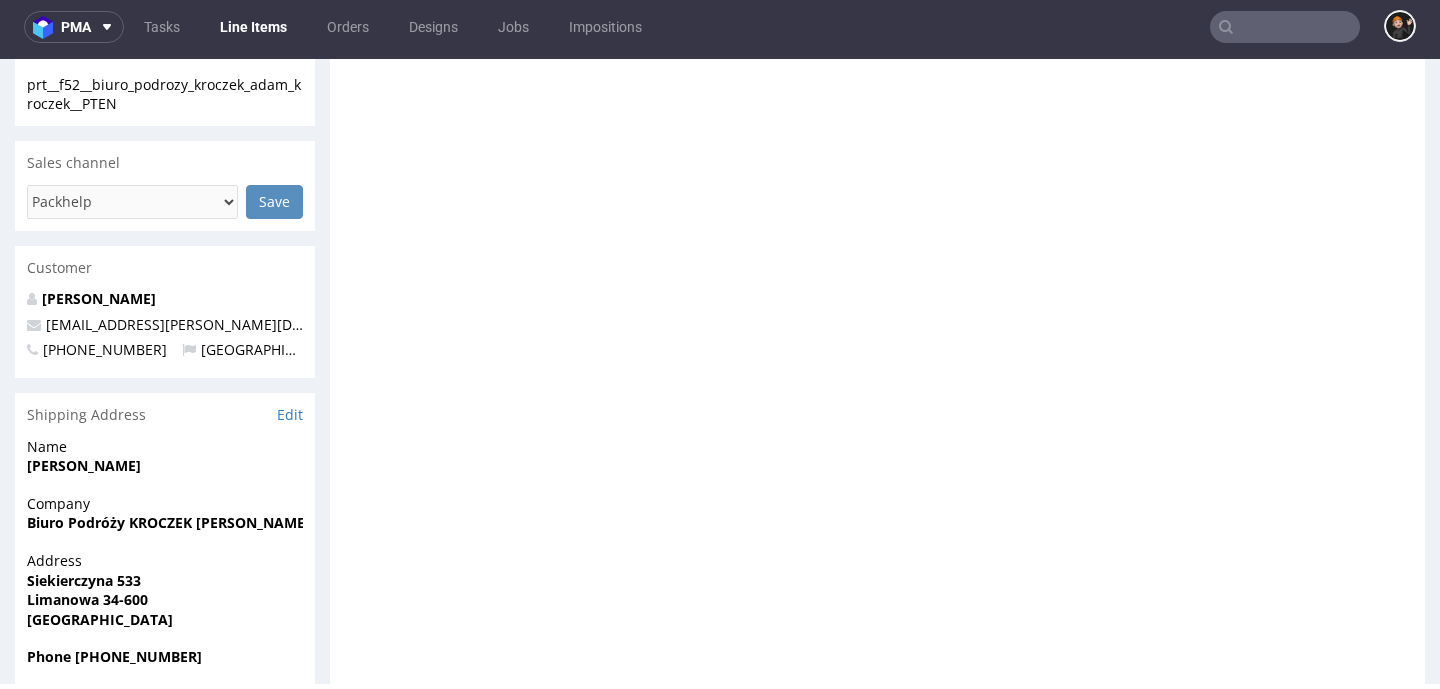 scroll, scrollTop: 511, scrollLeft: 0, axis: vertical 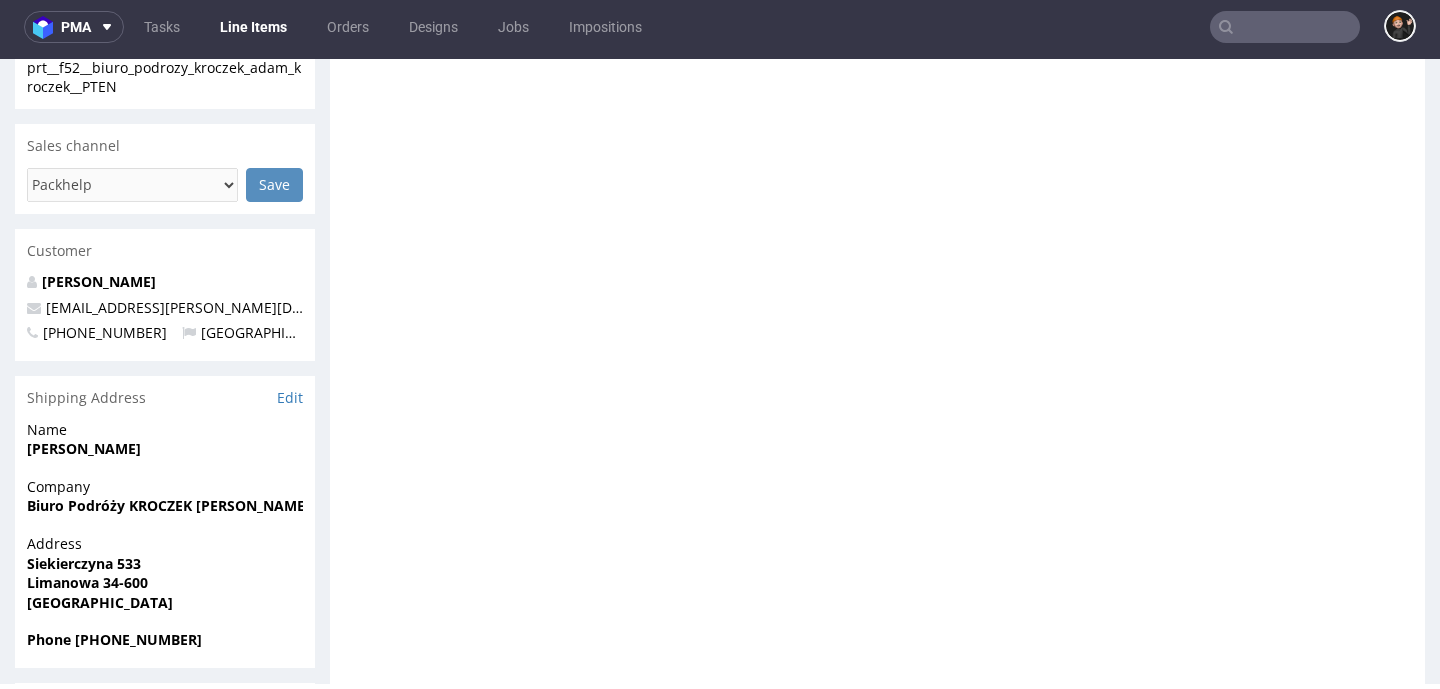 click on "Customer" at bounding box center (165, 251) 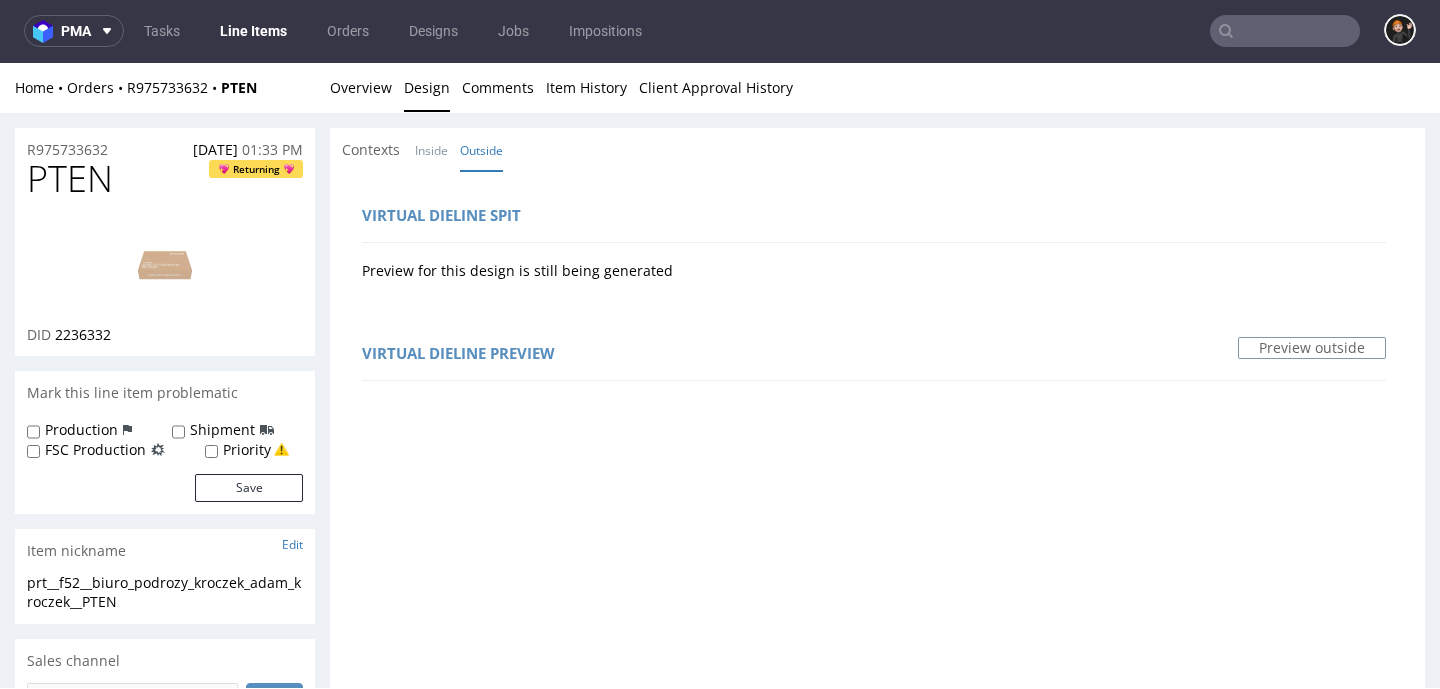 scroll, scrollTop: 0, scrollLeft: 0, axis: both 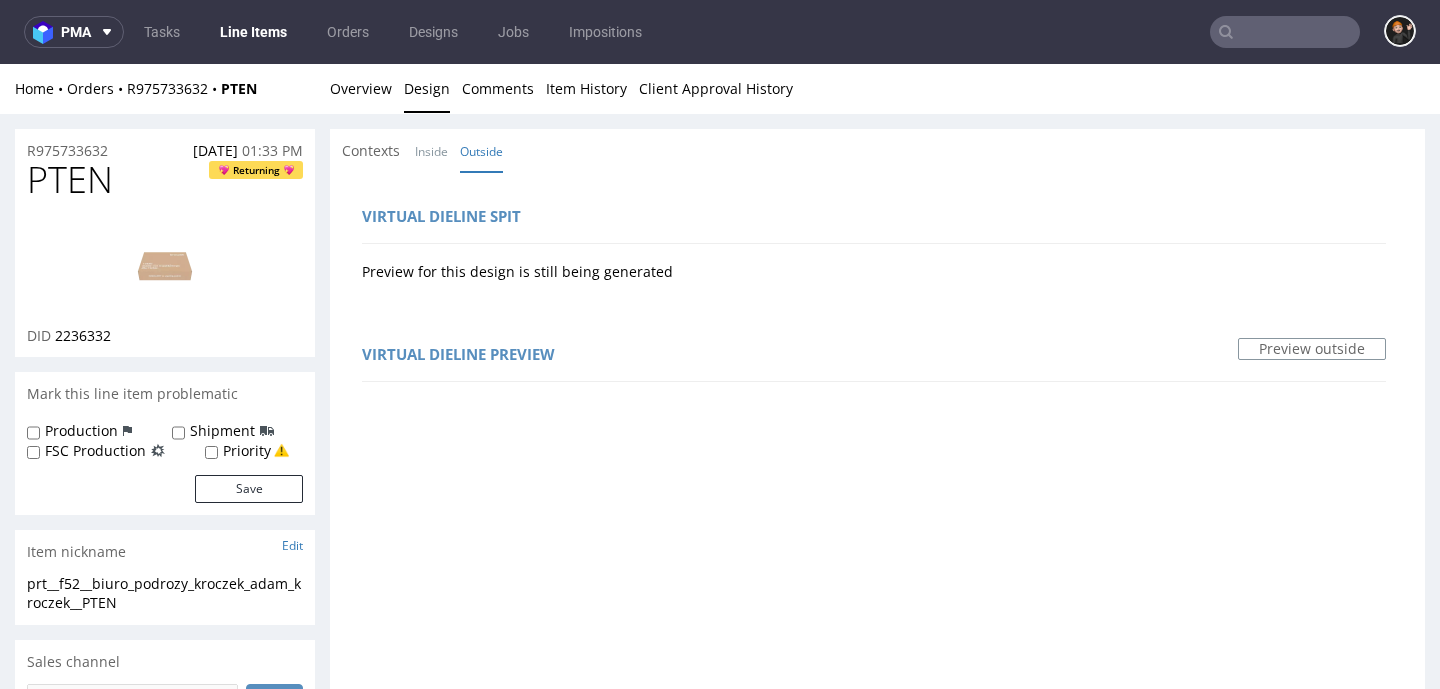 click on "Line Items" at bounding box center [253, 32] 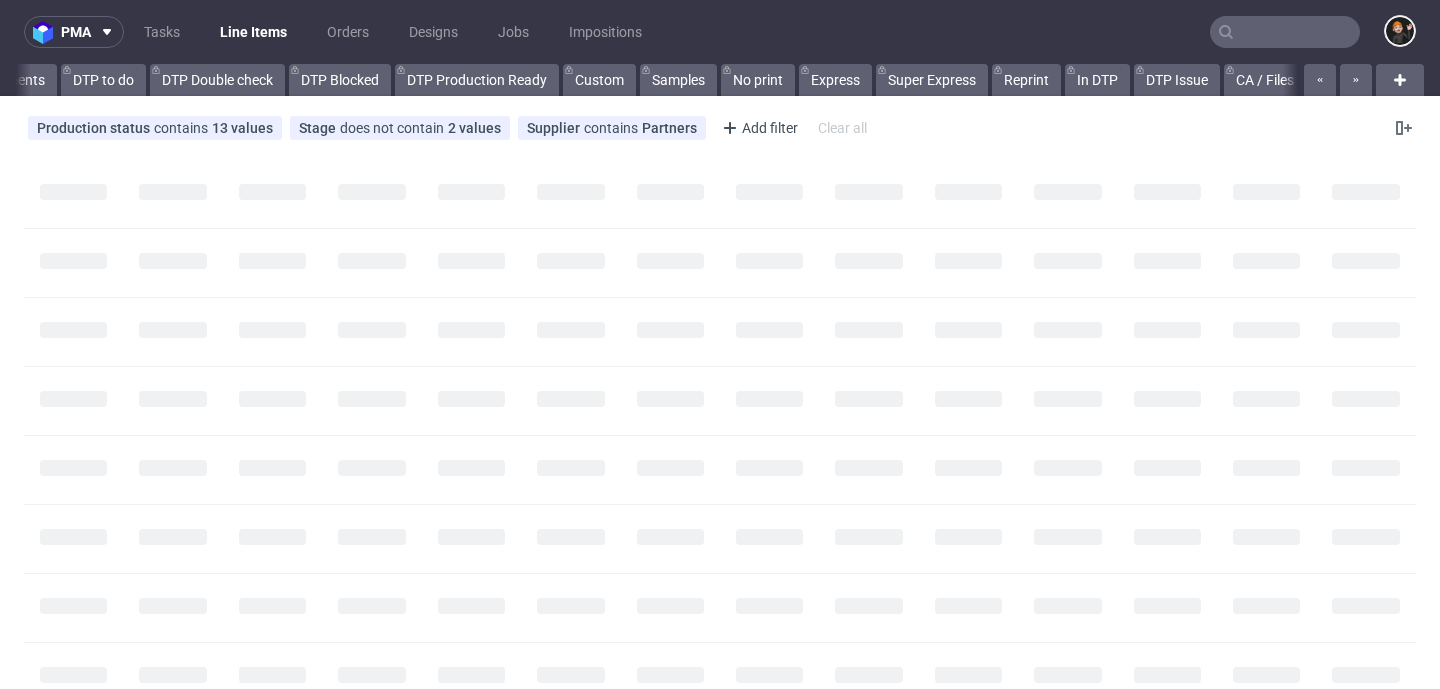 scroll, scrollTop: 0, scrollLeft: 821, axis: horizontal 